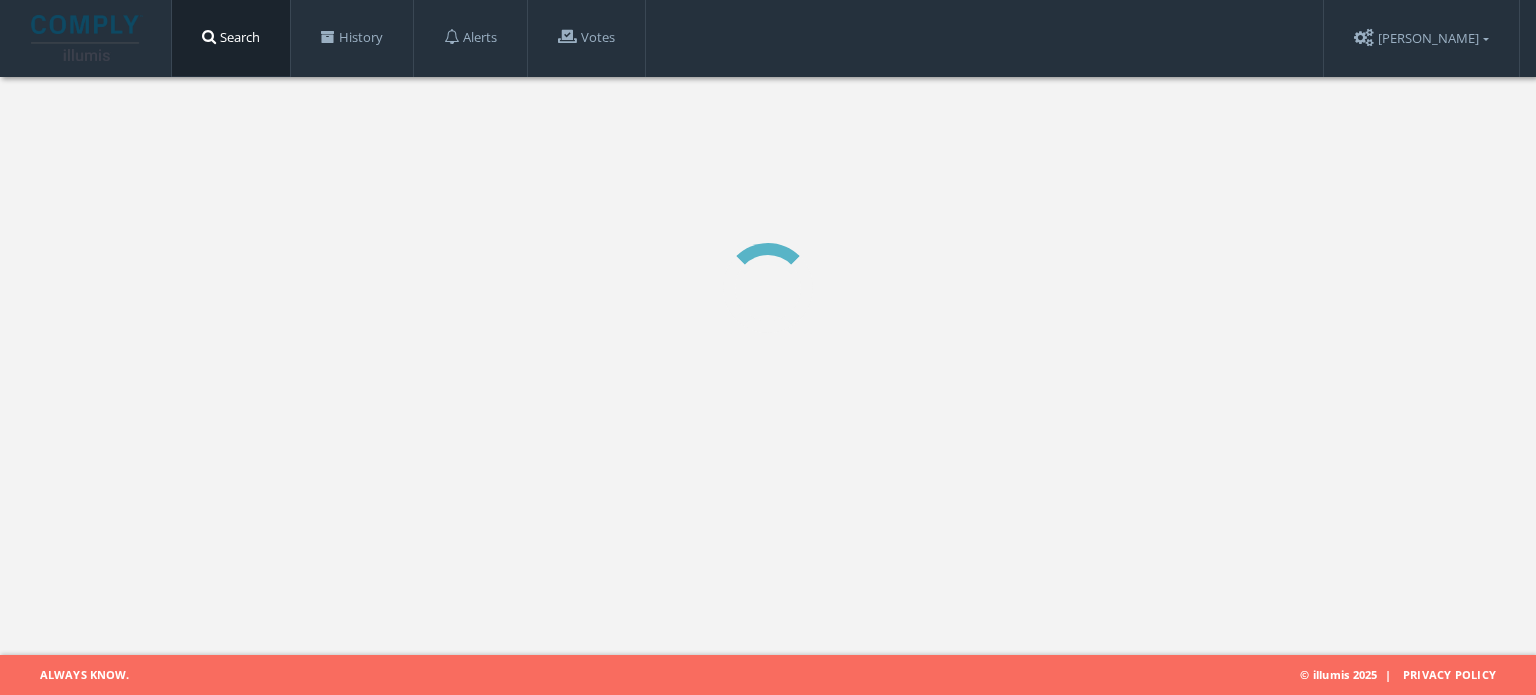 scroll, scrollTop: 0, scrollLeft: 0, axis: both 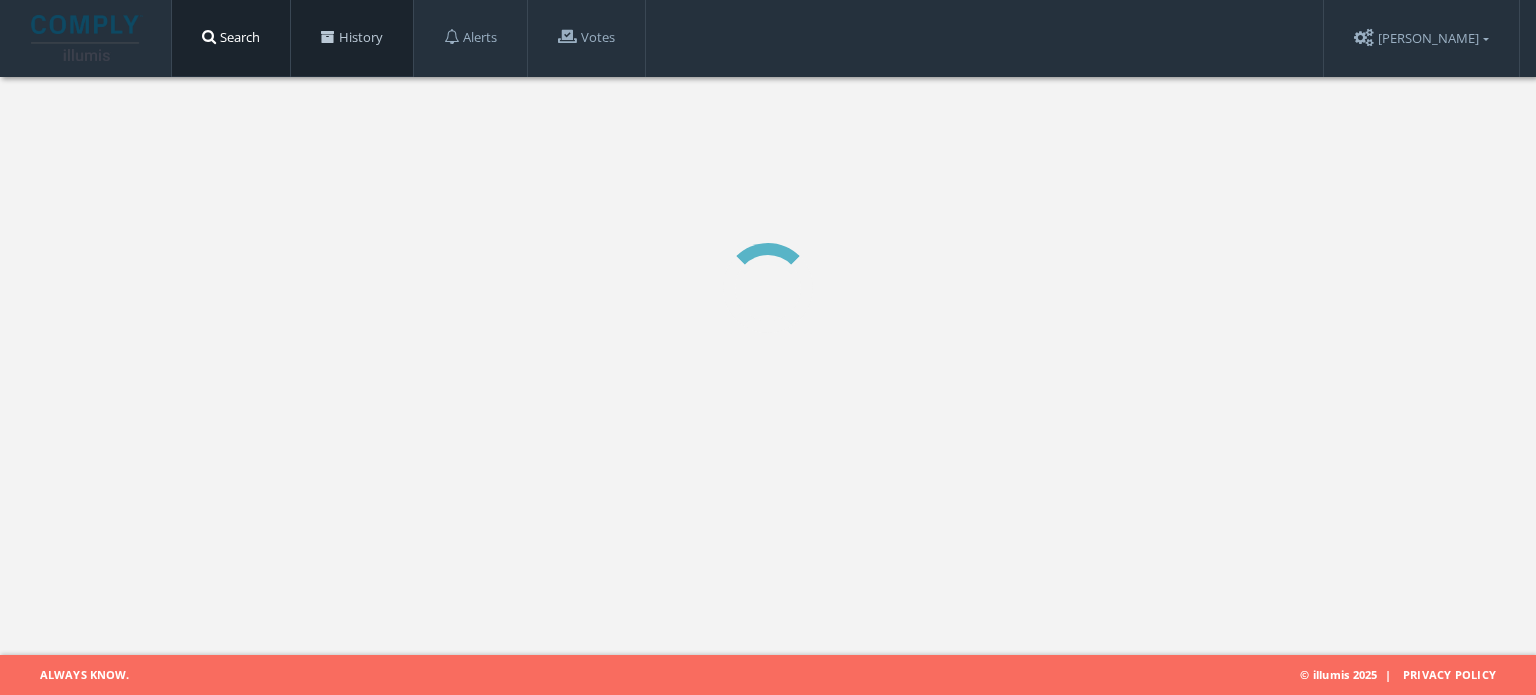 click on "History" at bounding box center [352, 38] 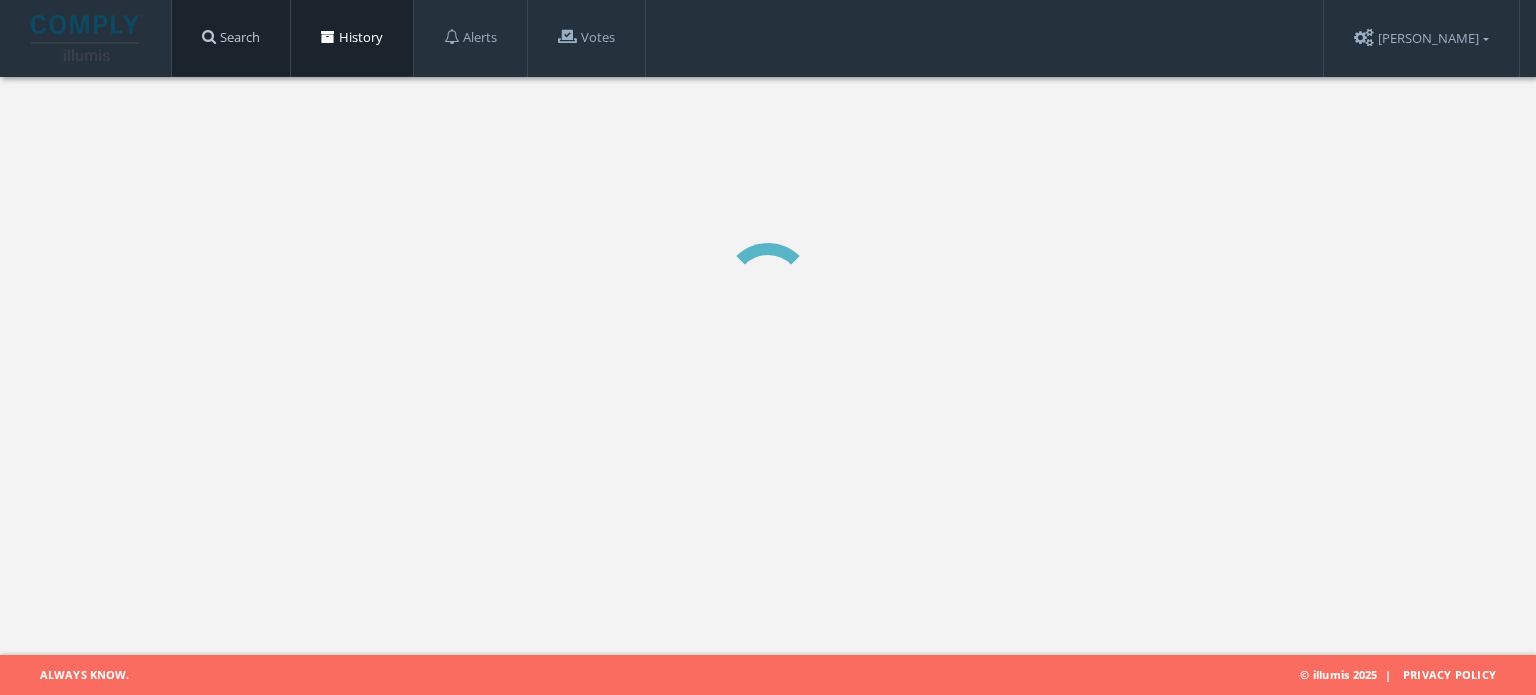 click on "Search" at bounding box center (231, 38) 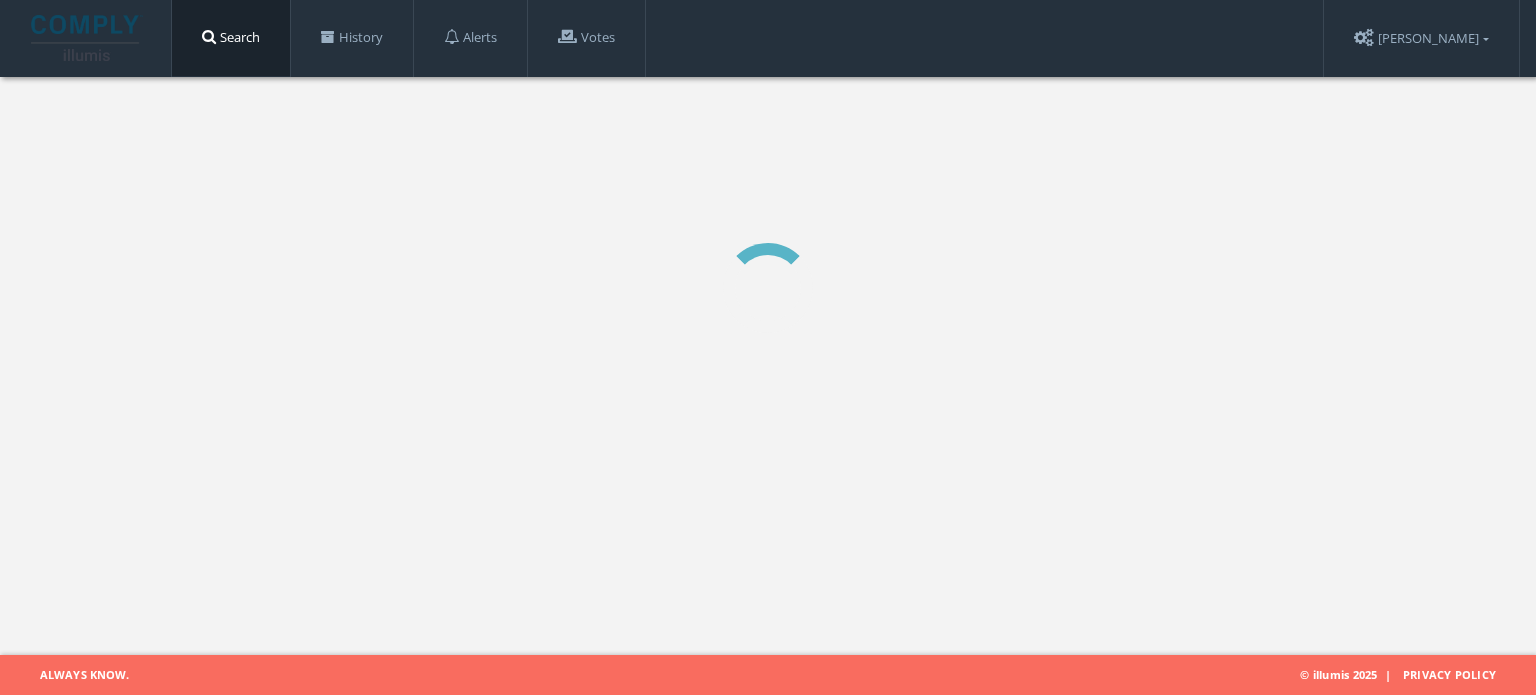 scroll, scrollTop: 0, scrollLeft: 0, axis: both 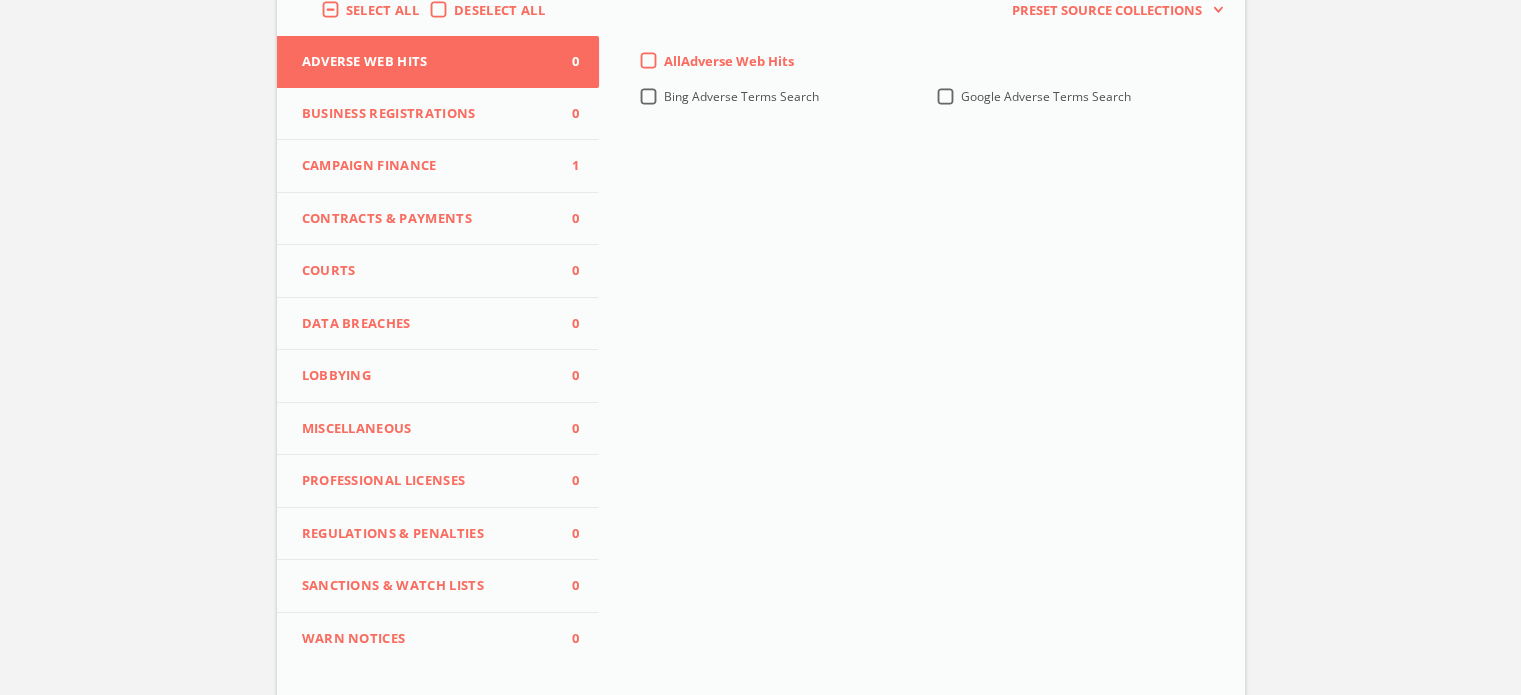 click on "Campaign Finance 1" at bounding box center [438, 166] 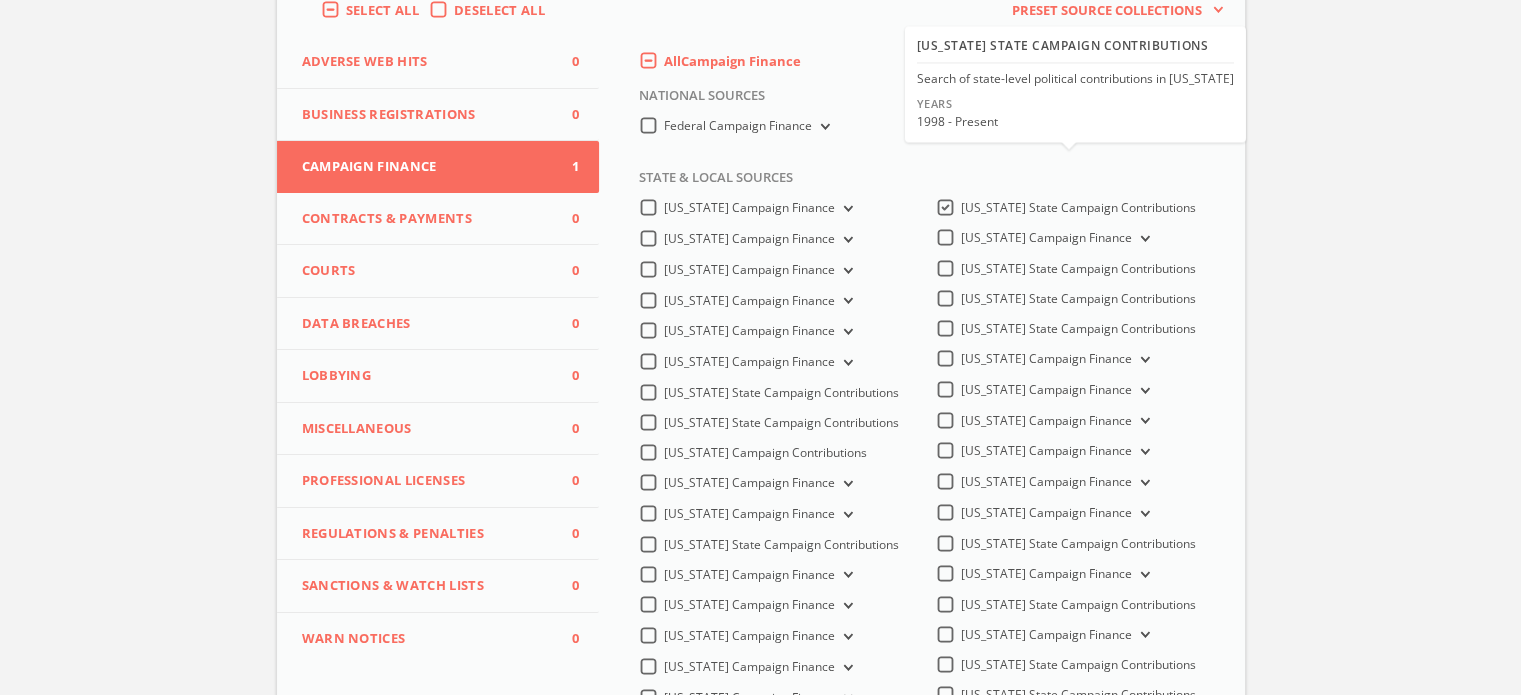 click on "Montana State Campaign Contributions" at bounding box center (1078, 208) 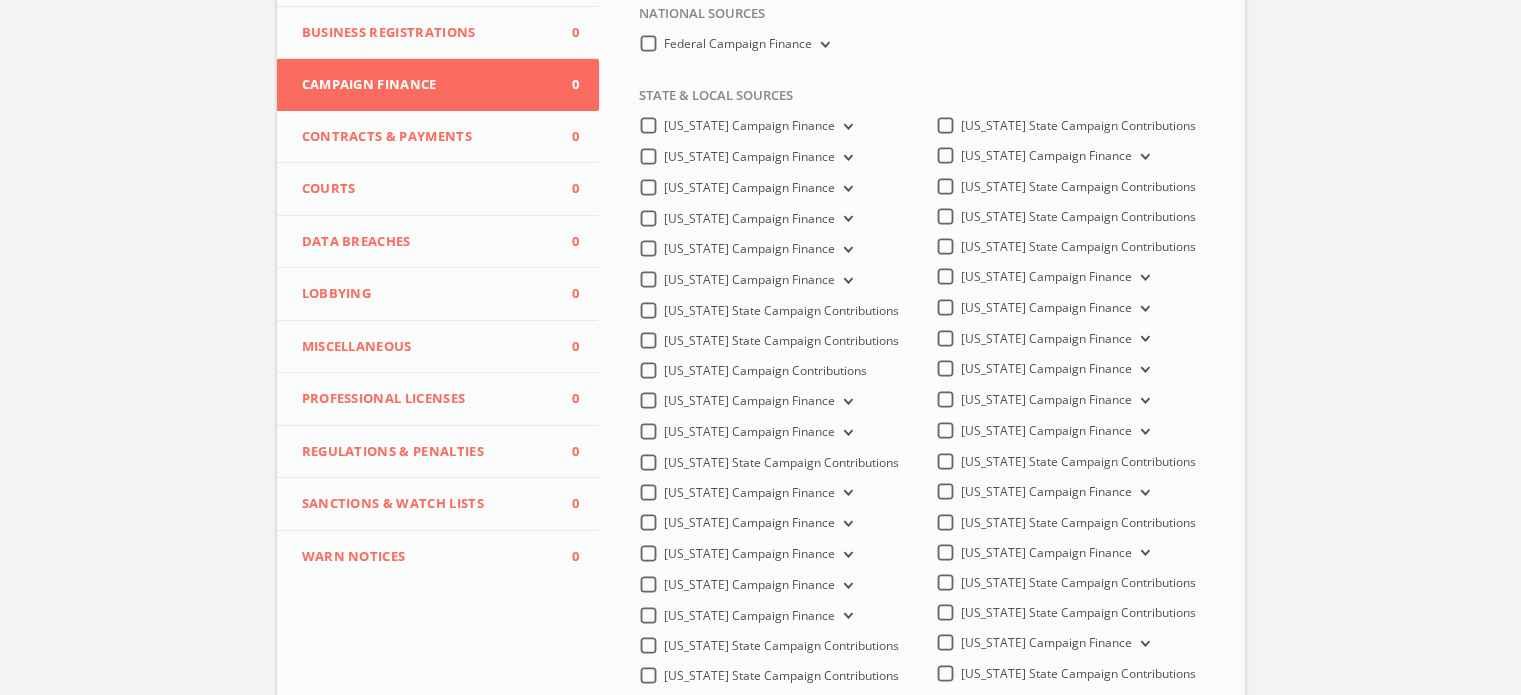 scroll, scrollTop: 200, scrollLeft: 0, axis: vertical 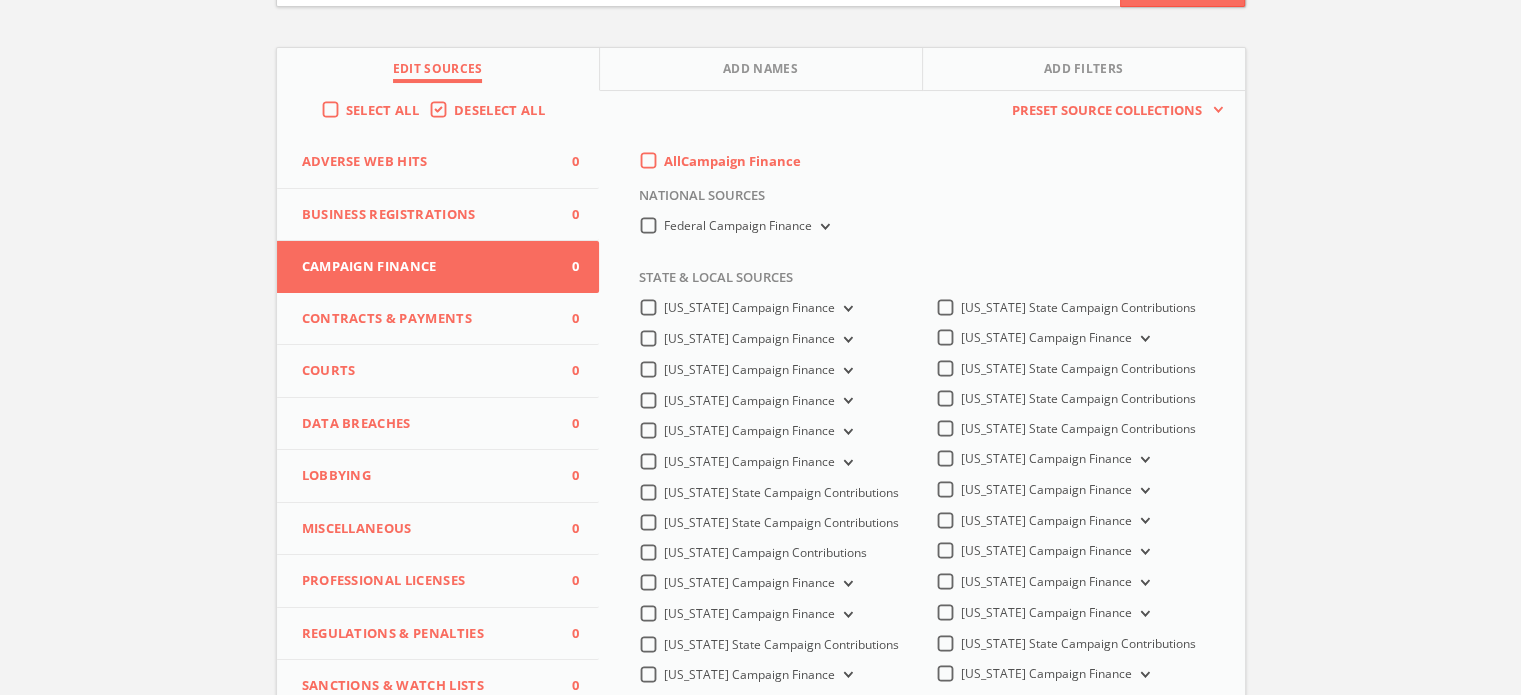 click at bounding box center [823, 227] 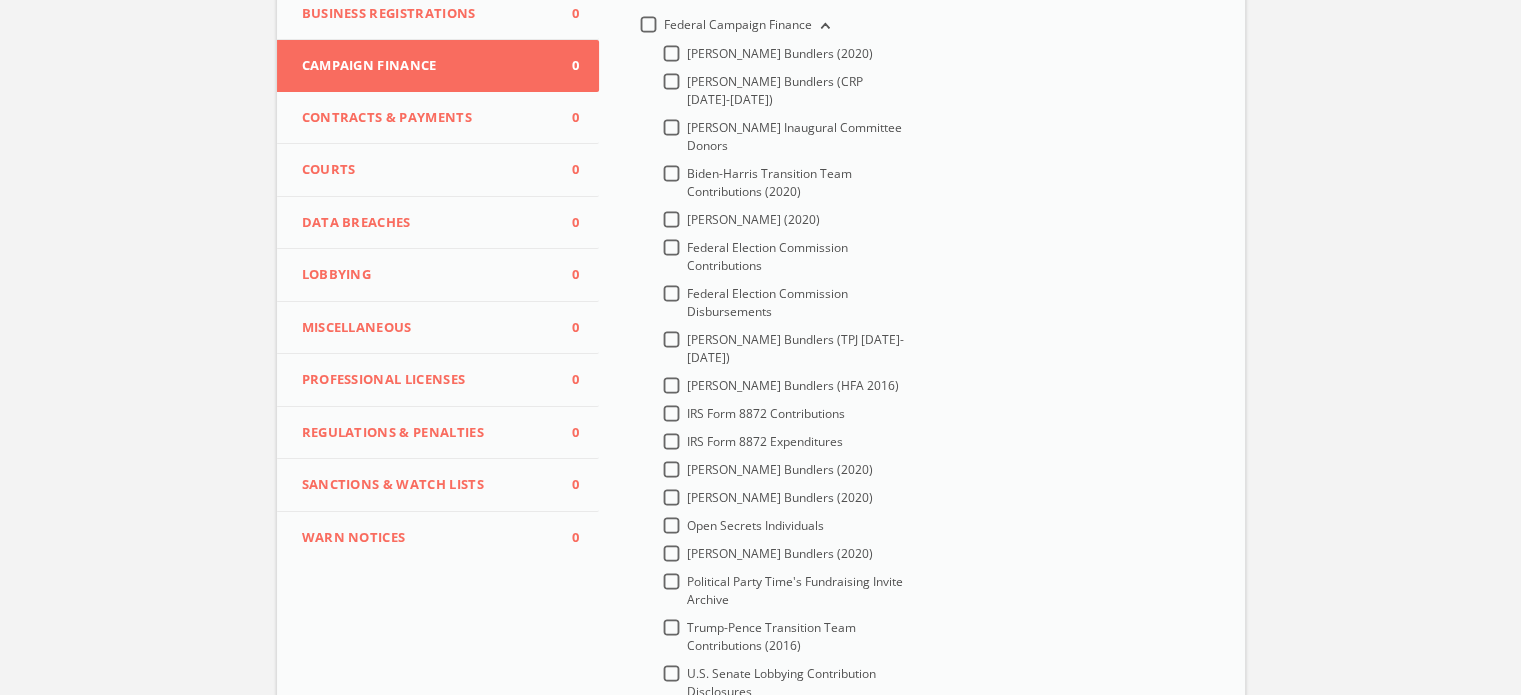 scroll, scrollTop: 201, scrollLeft: 0, axis: vertical 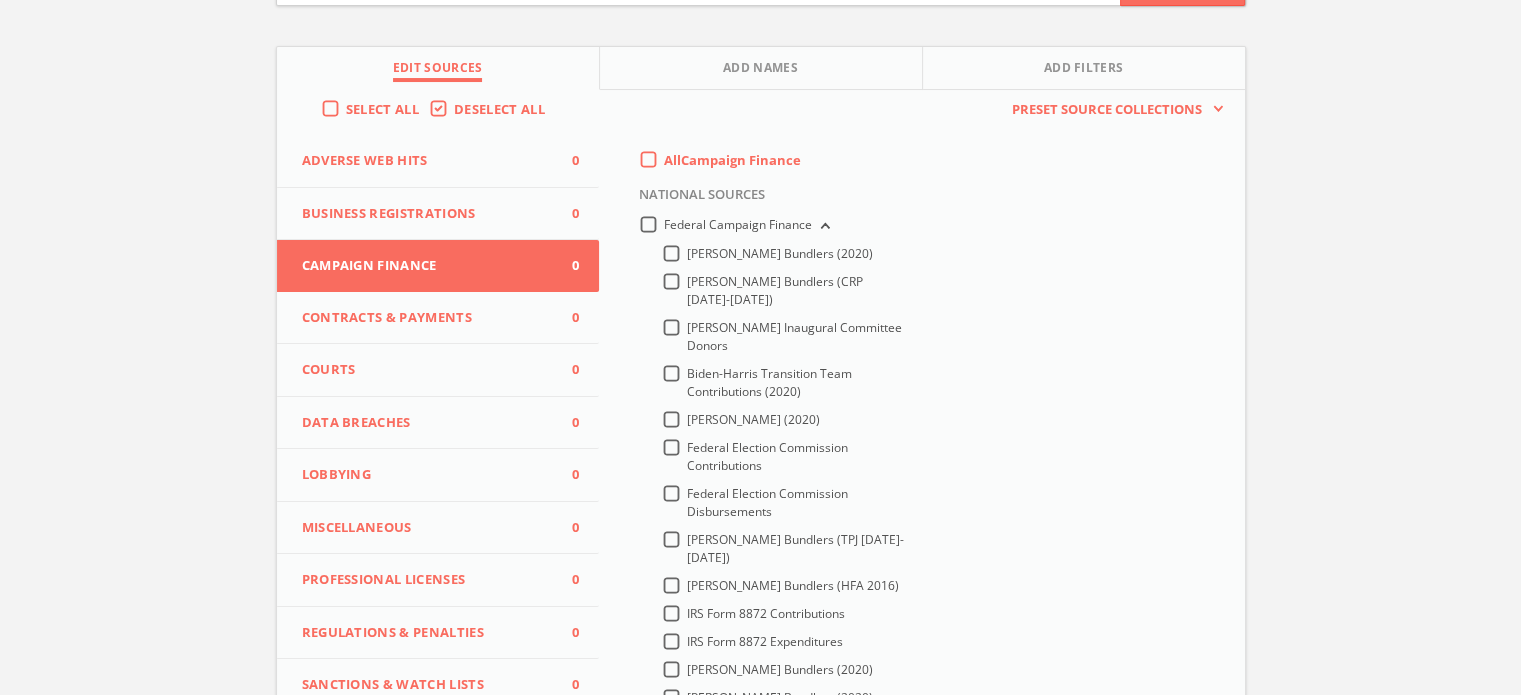 click on "Business Registrations 0" at bounding box center [438, 214] 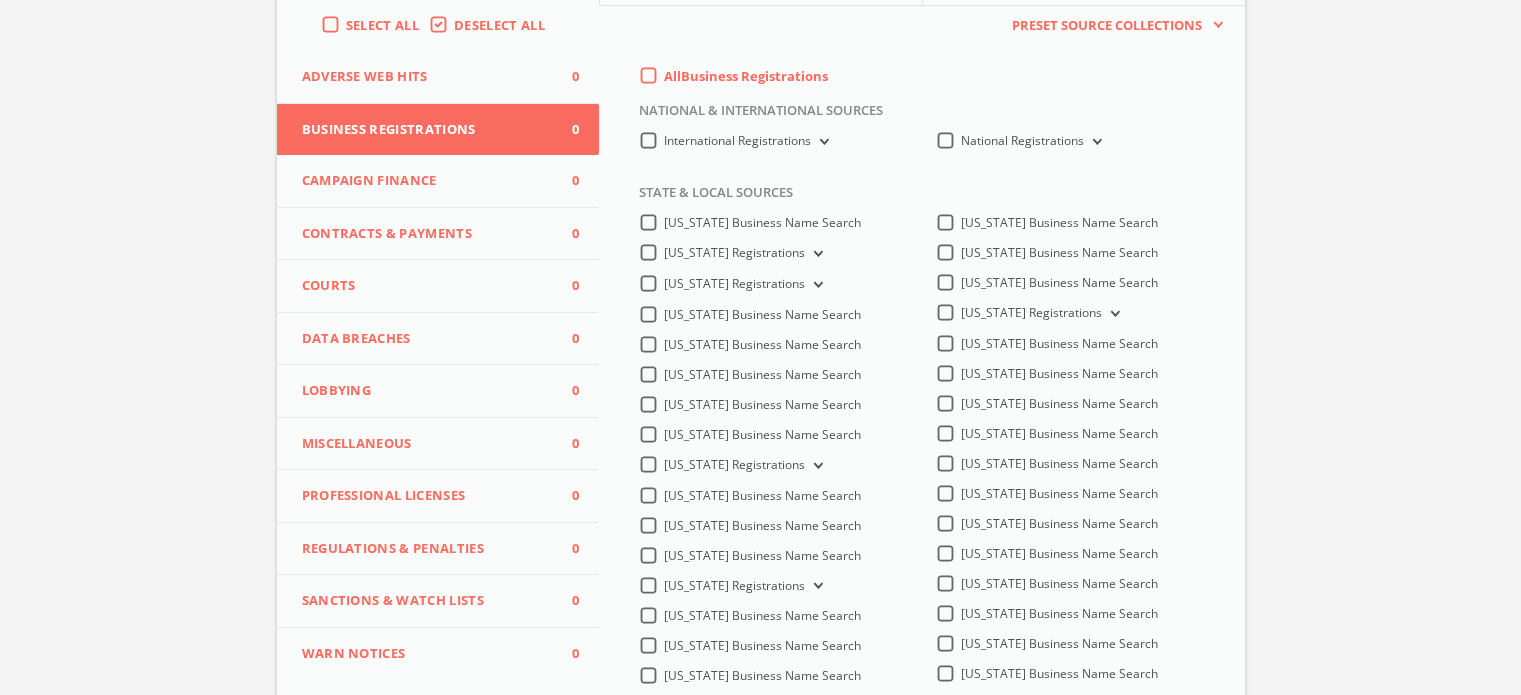 scroll, scrollTop: 540, scrollLeft: 0, axis: vertical 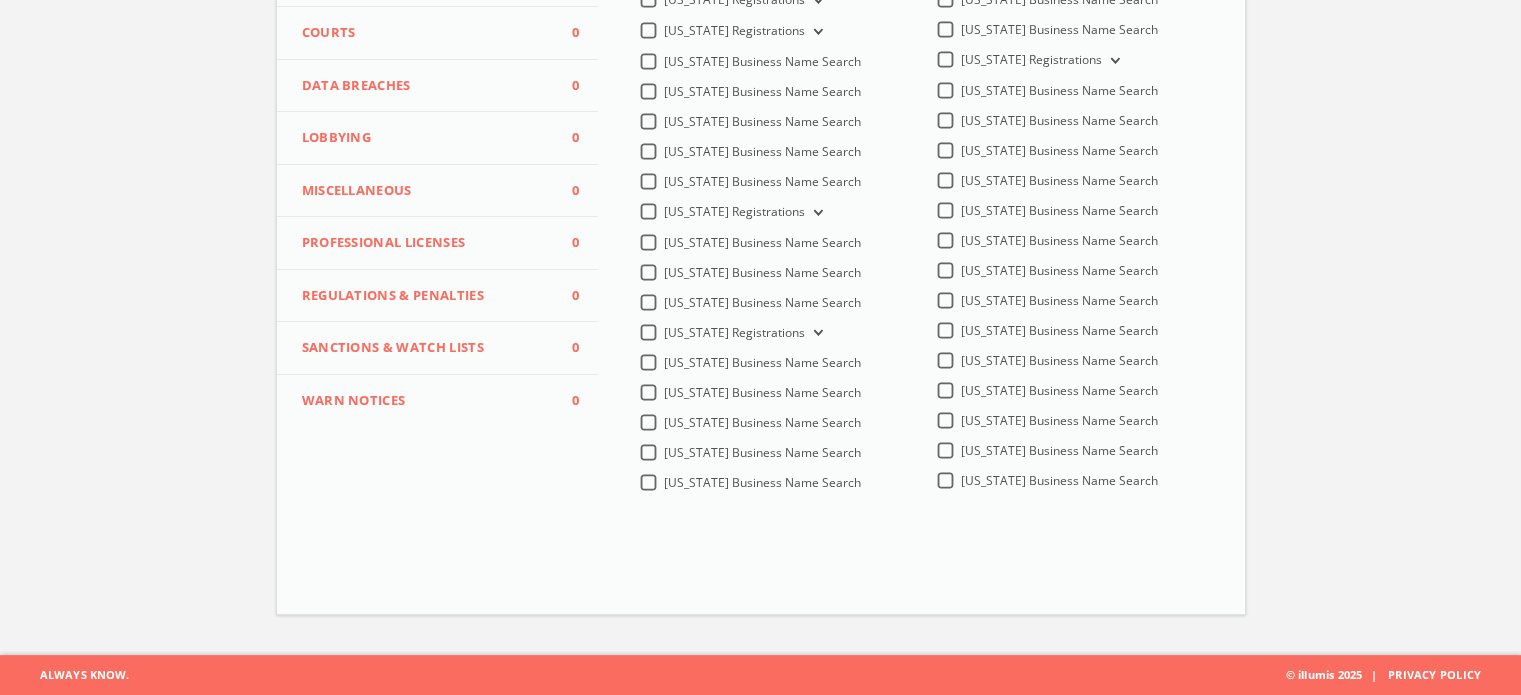 click on "Louisiana Business Name Search" at bounding box center [762, 363] 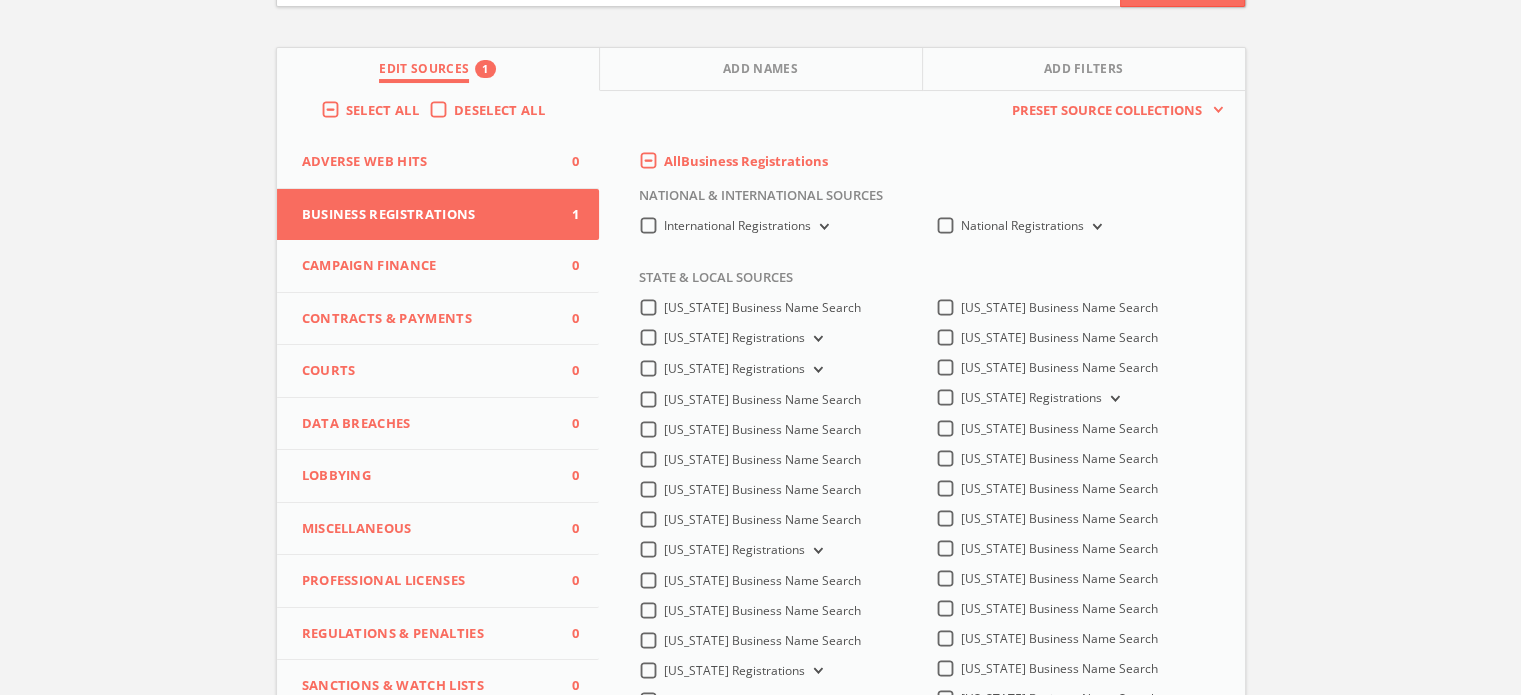 scroll, scrollTop: 0, scrollLeft: 0, axis: both 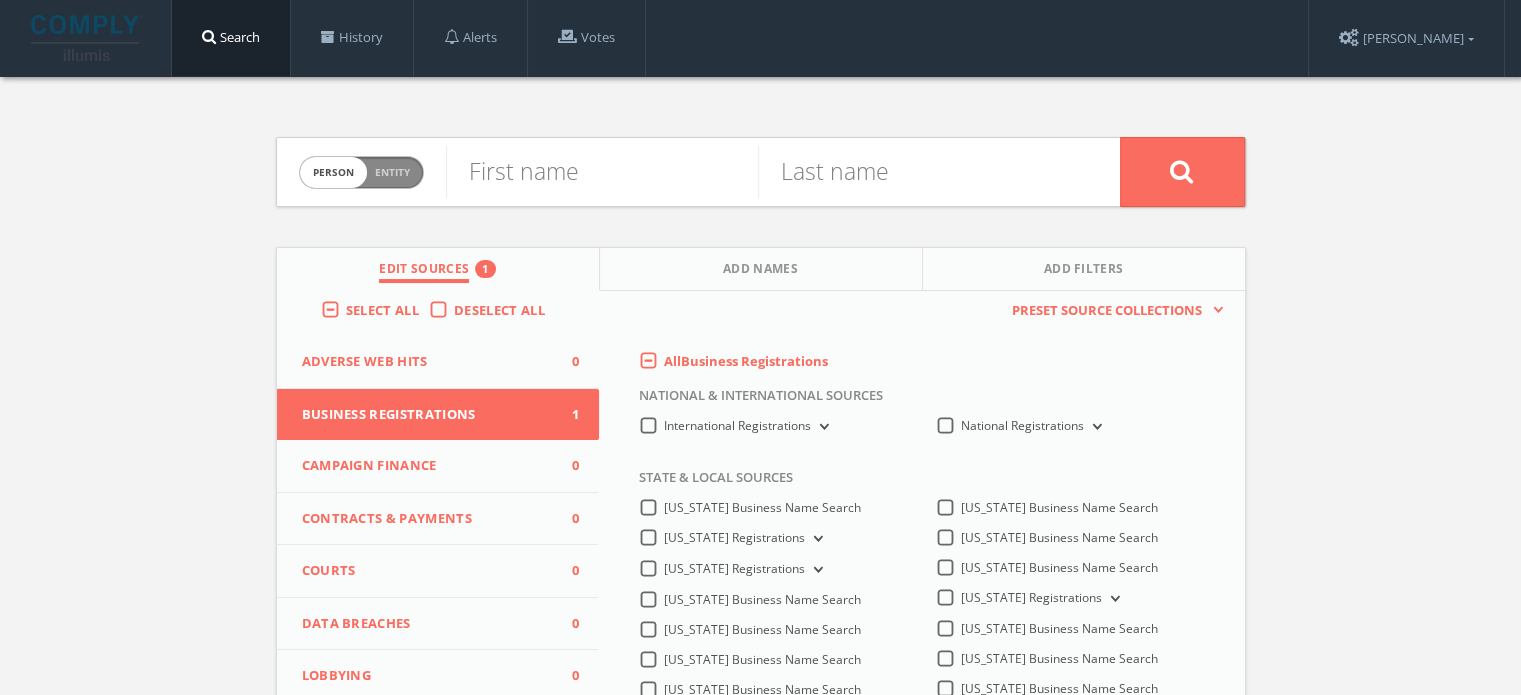 click on "Entity" at bounding box center [392, 172] 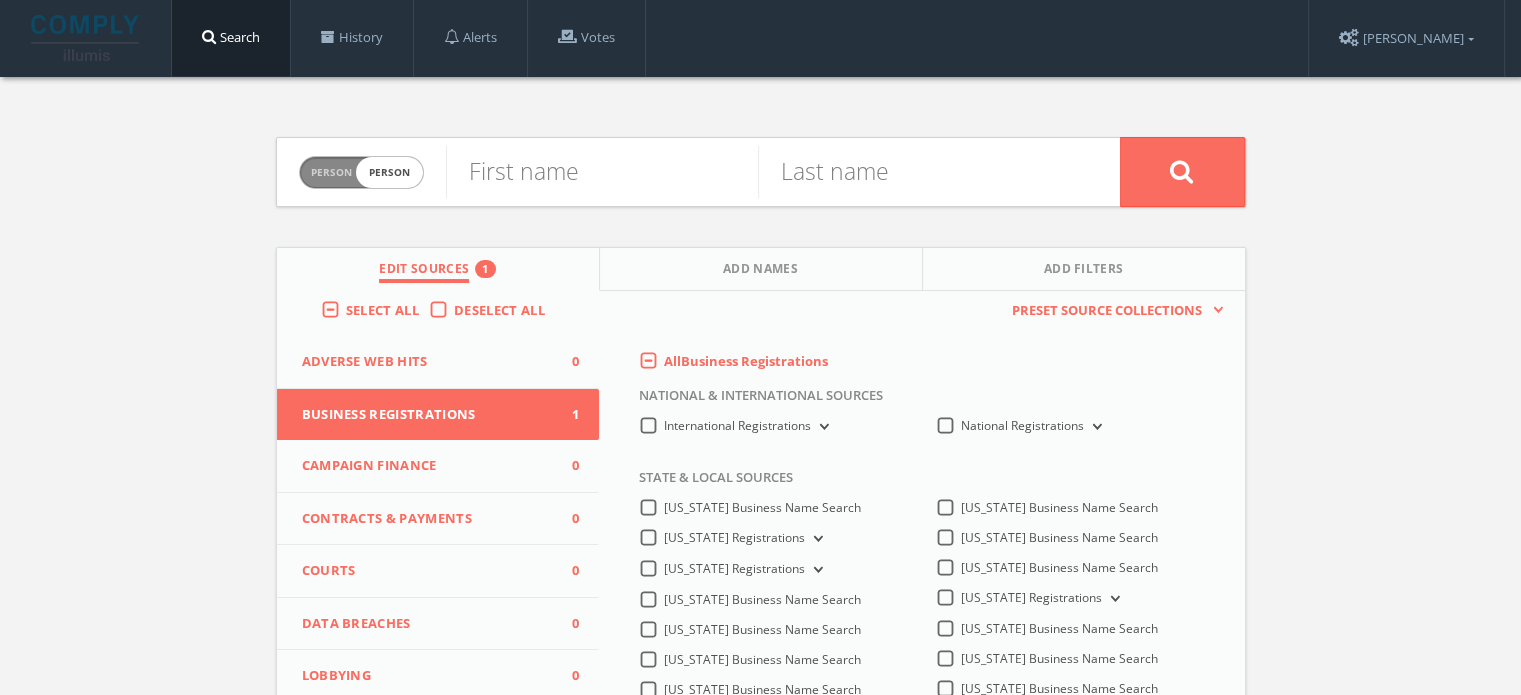 checkbox on "true" 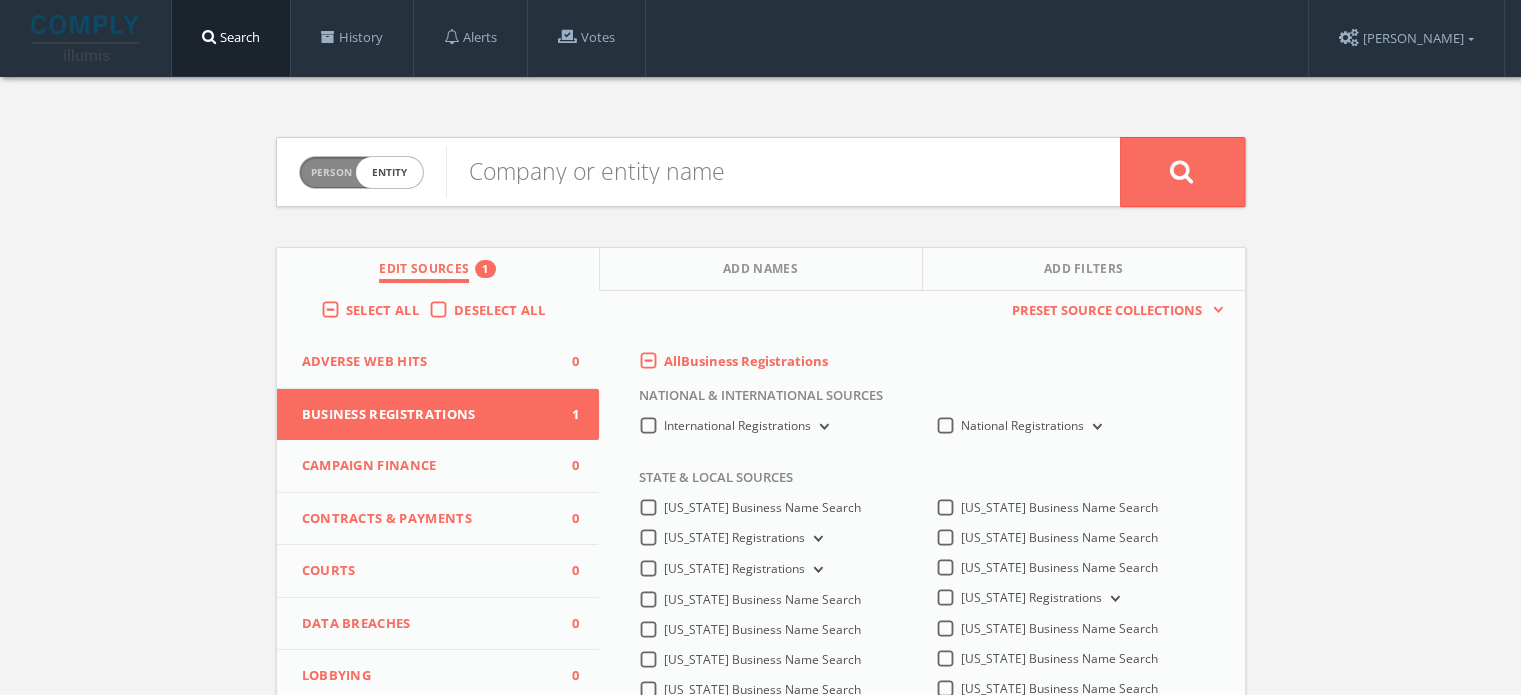 click on "Company or entity name" 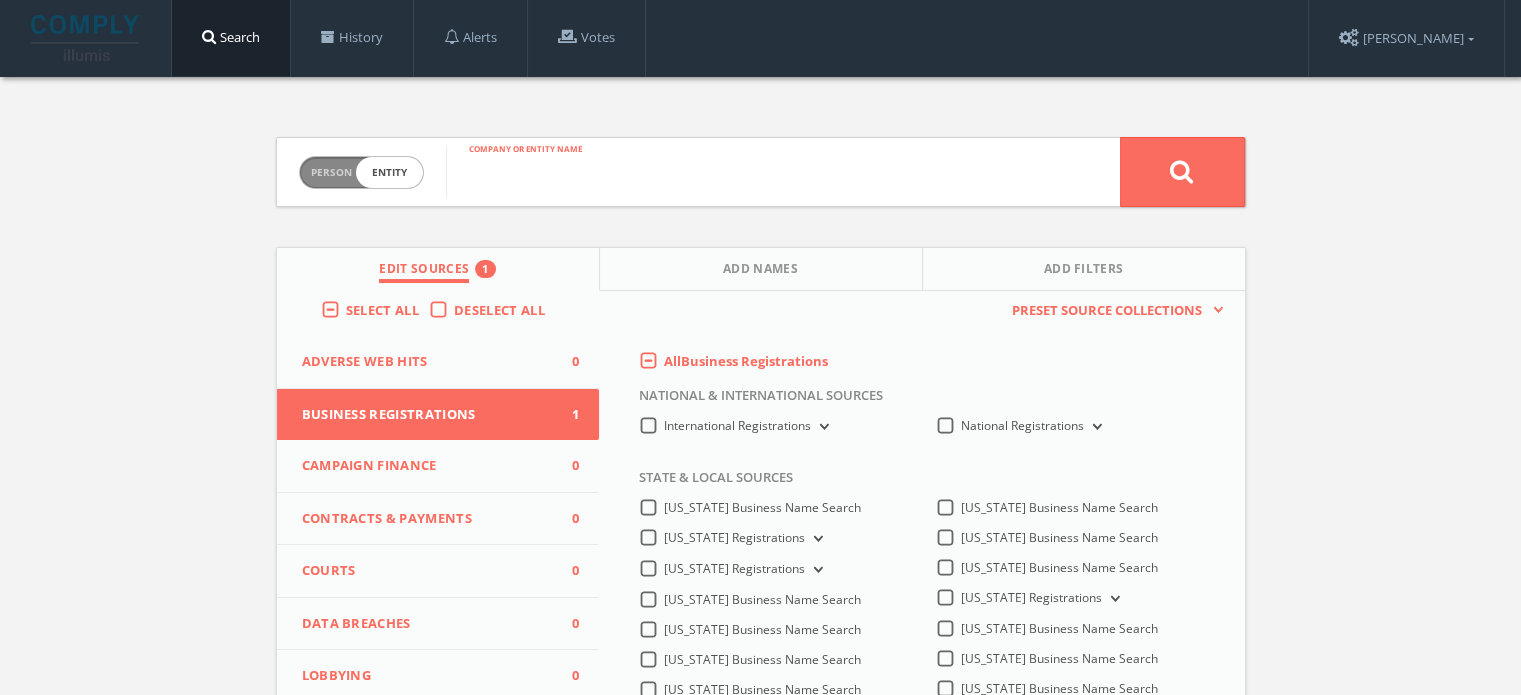 drag, startPoint x: 678, startPoint y: 199, endPoint x: 678, endPoint y: 185, distance: 14 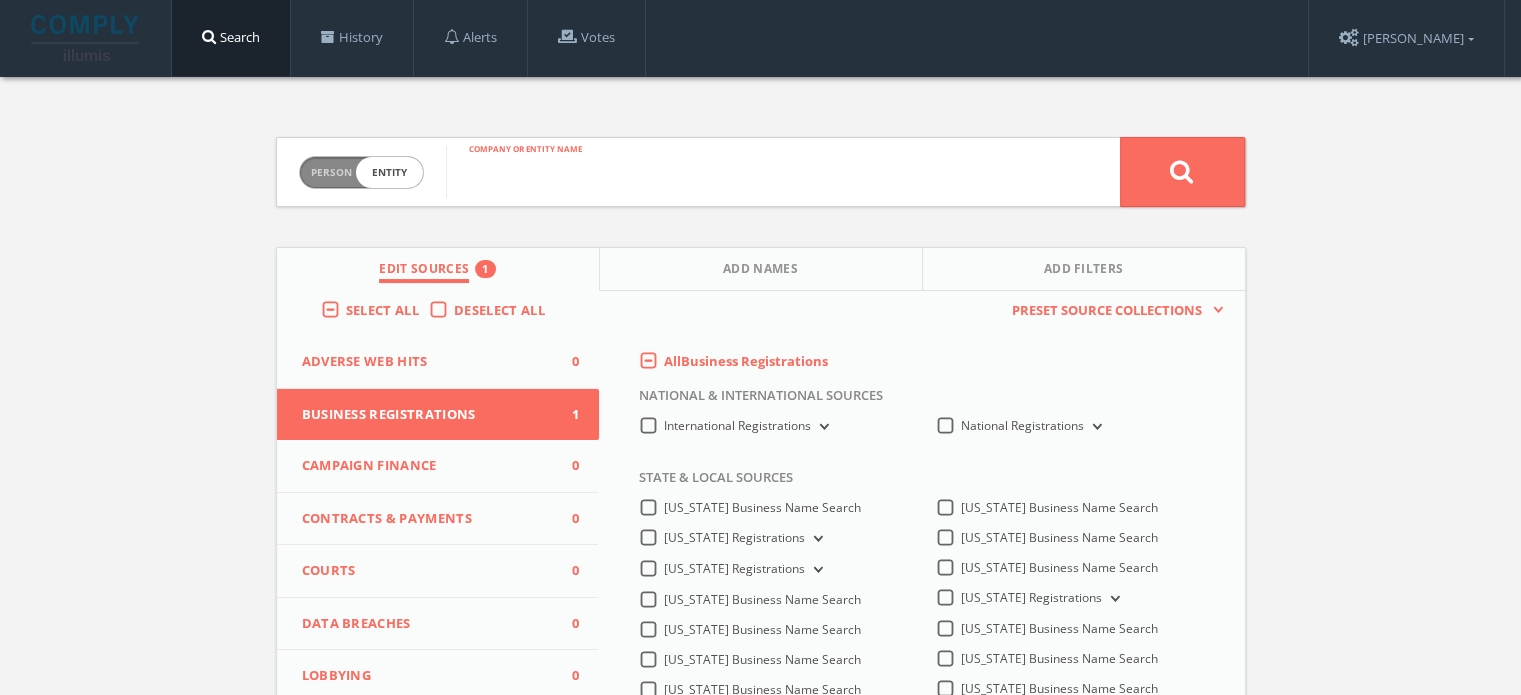 paste on "CIRCLE A - 1217 BURGUNDY STREET, L.L.C." 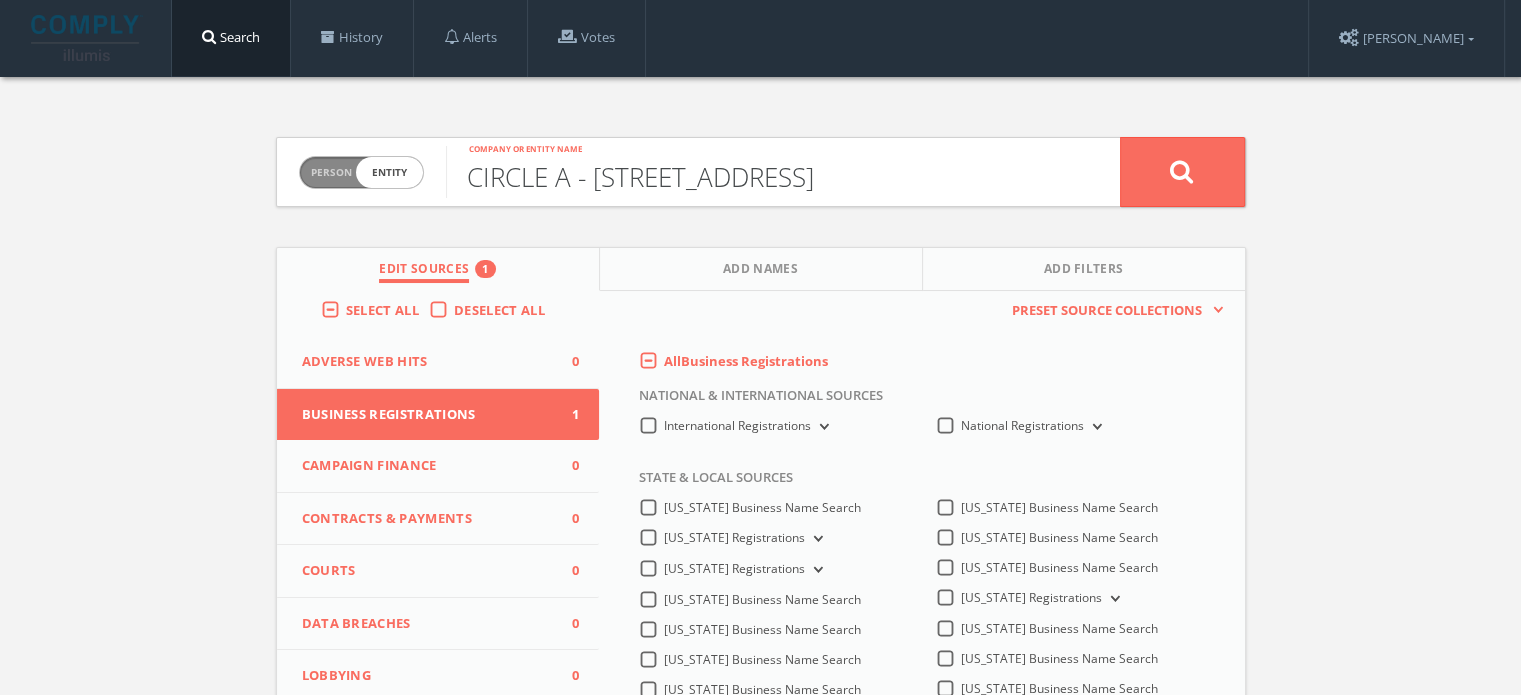 type on "CIRCLE A - 1217 BURGUNDY STREET, L.L.C." 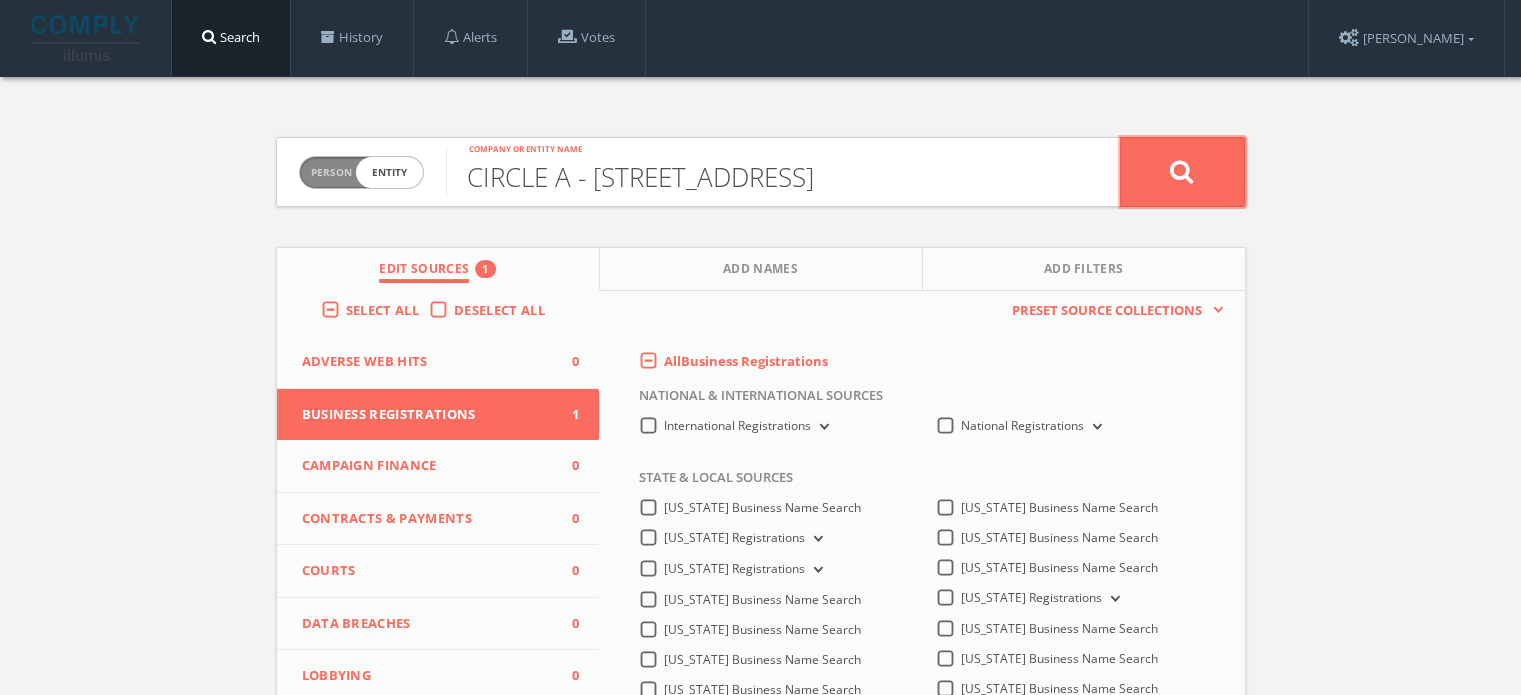 click at bounding box center [1182, 171] 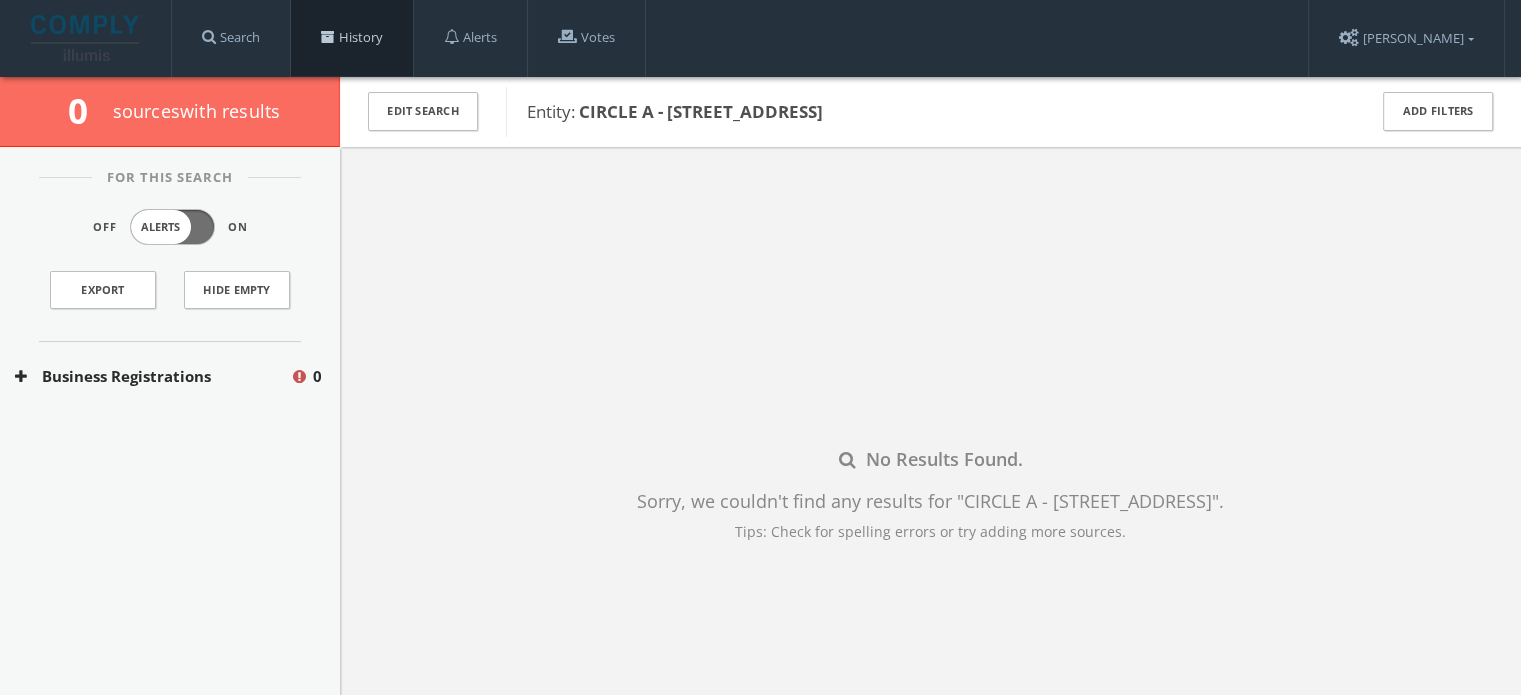 click on "History" at bounding box center (352, 38) 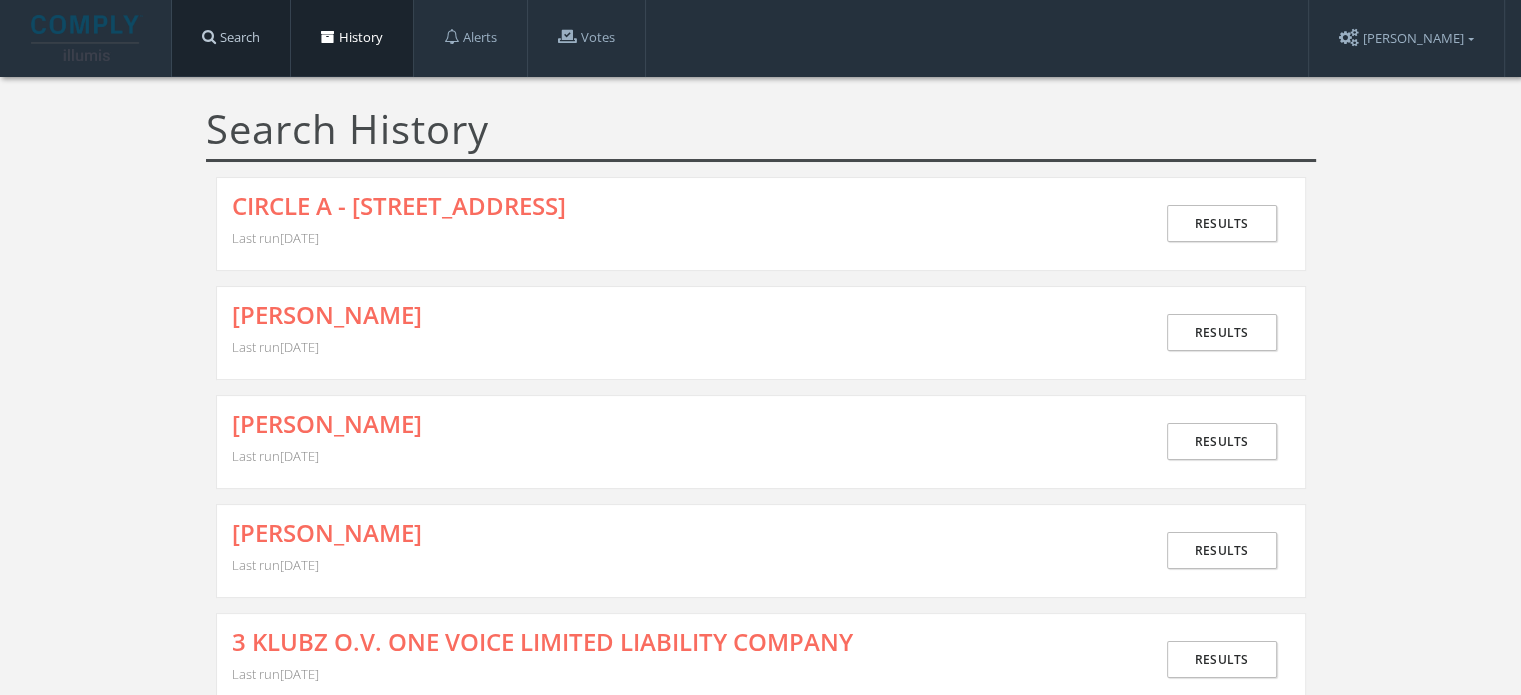 click on "Search" at bounding box center [231, 38] 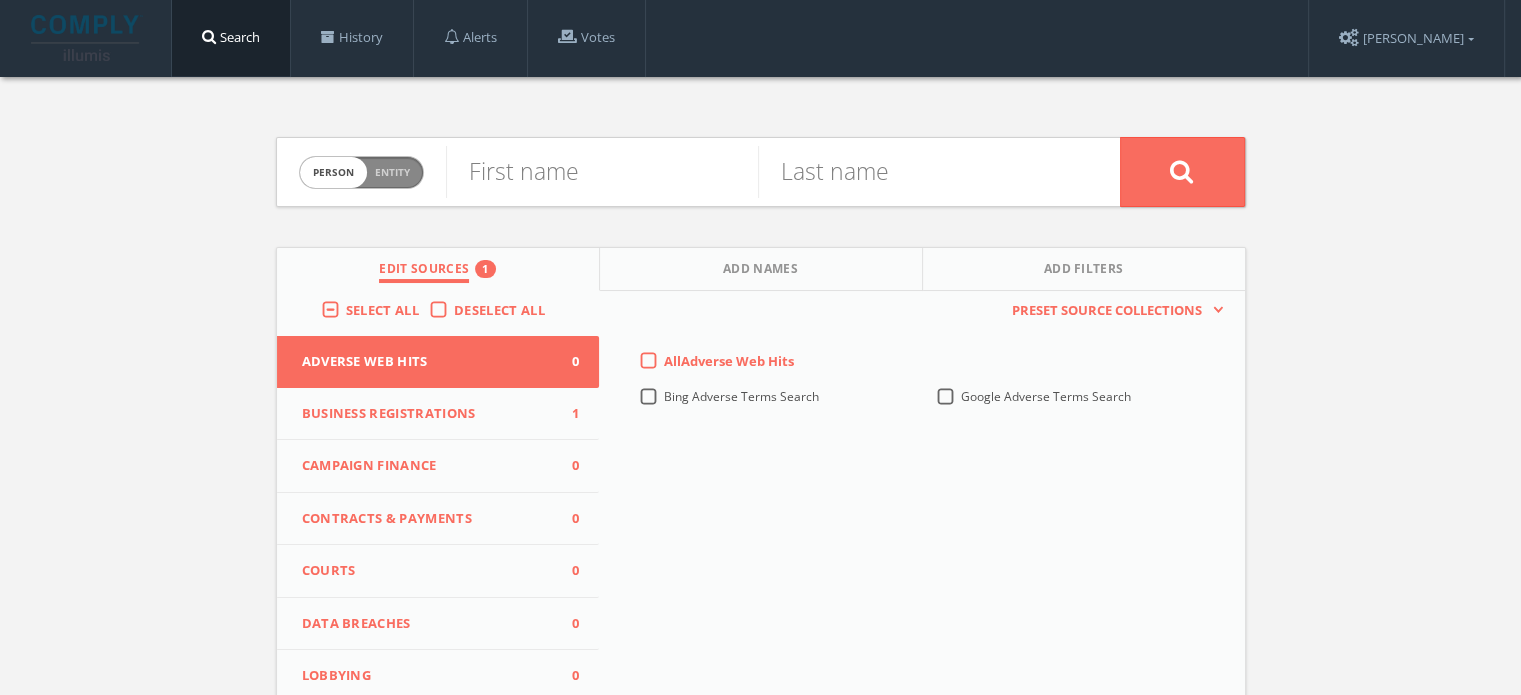 click on "Person Entity" at bounding box center (361, 172) 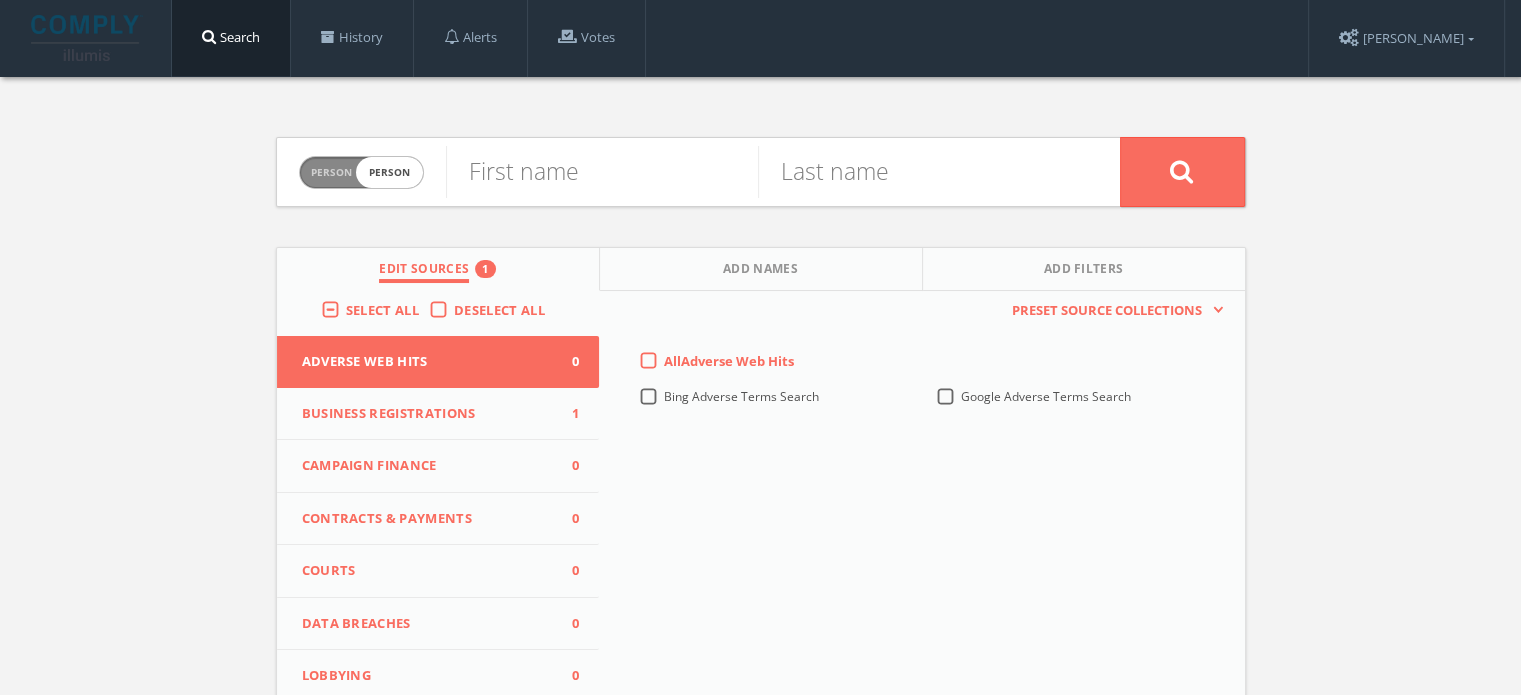 checkbox on "true" 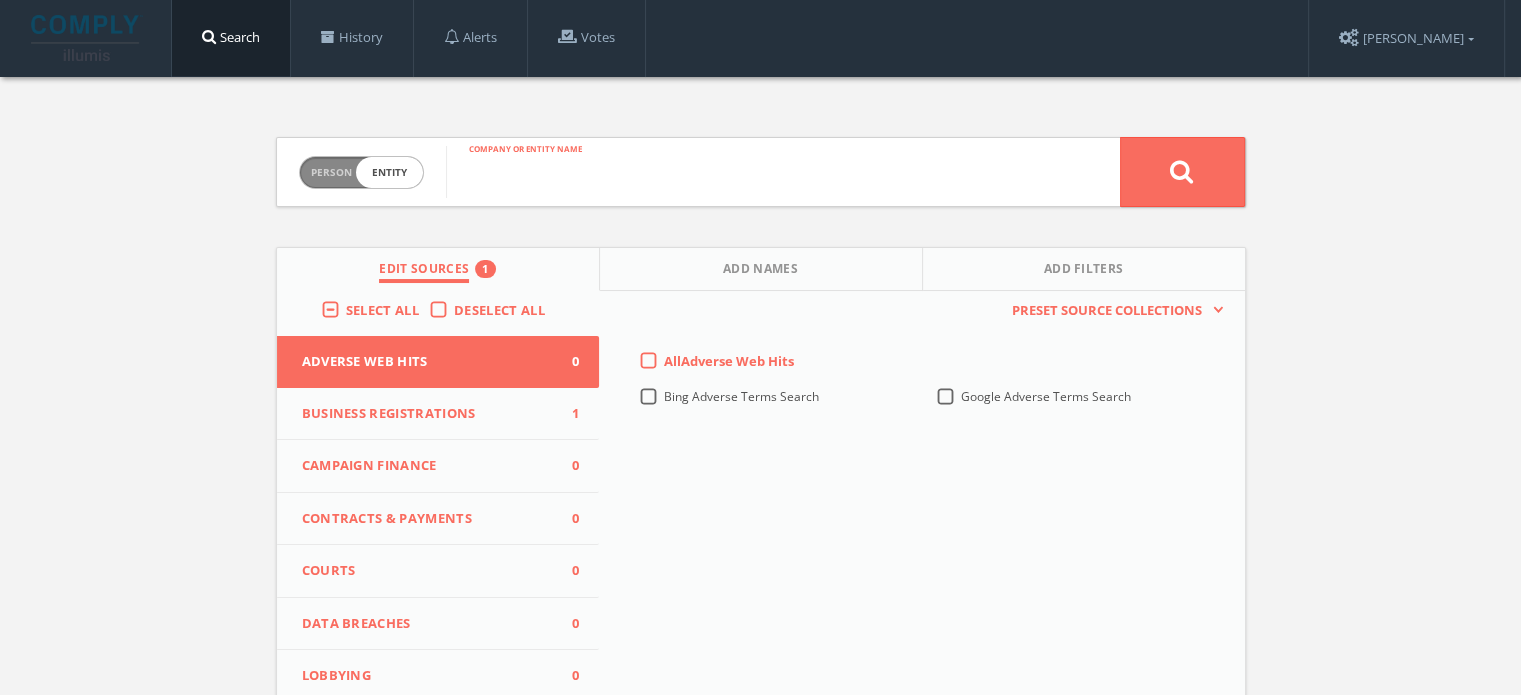 paste on "CIRCLE A EXOTICS, LLC" 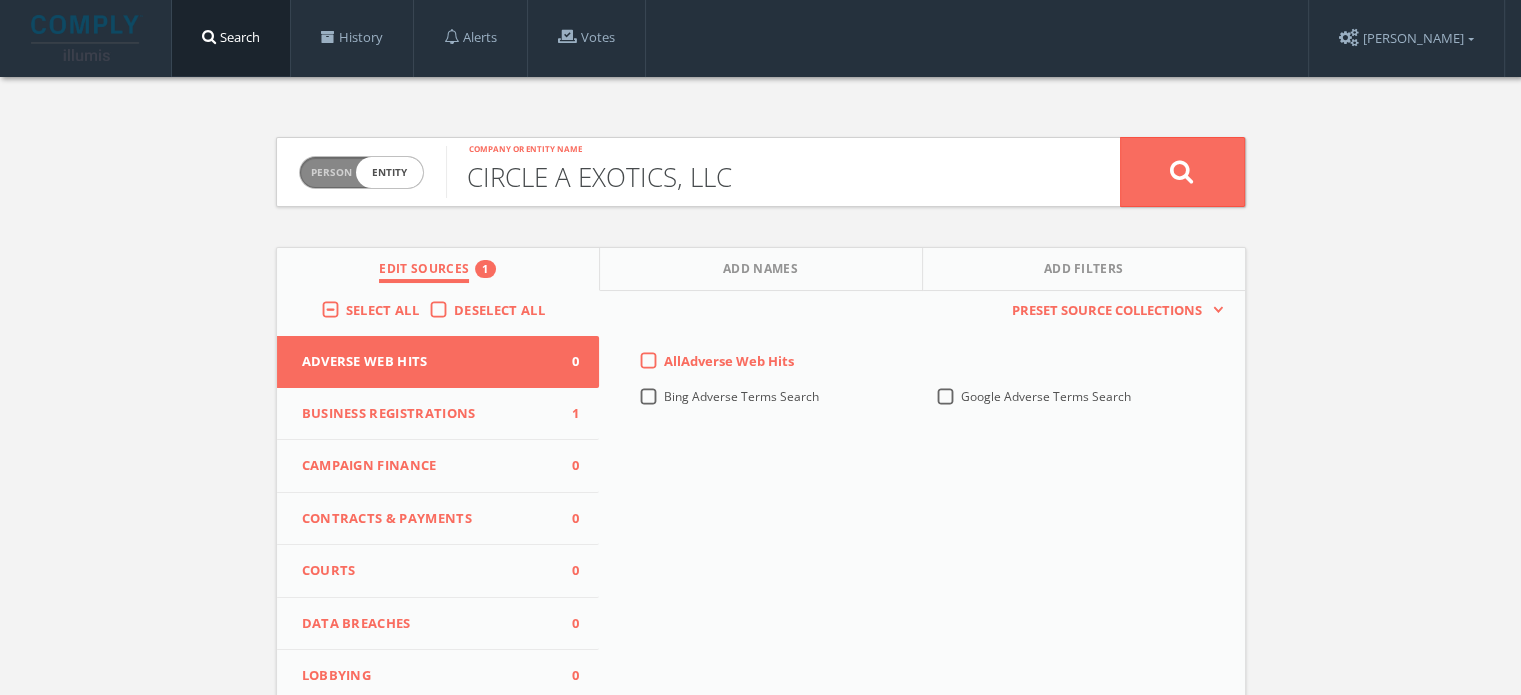 drag, startPoint x: 515, startPoint y: 186, endPoint x: 316, endPoint y: 181, distance: 199.0628 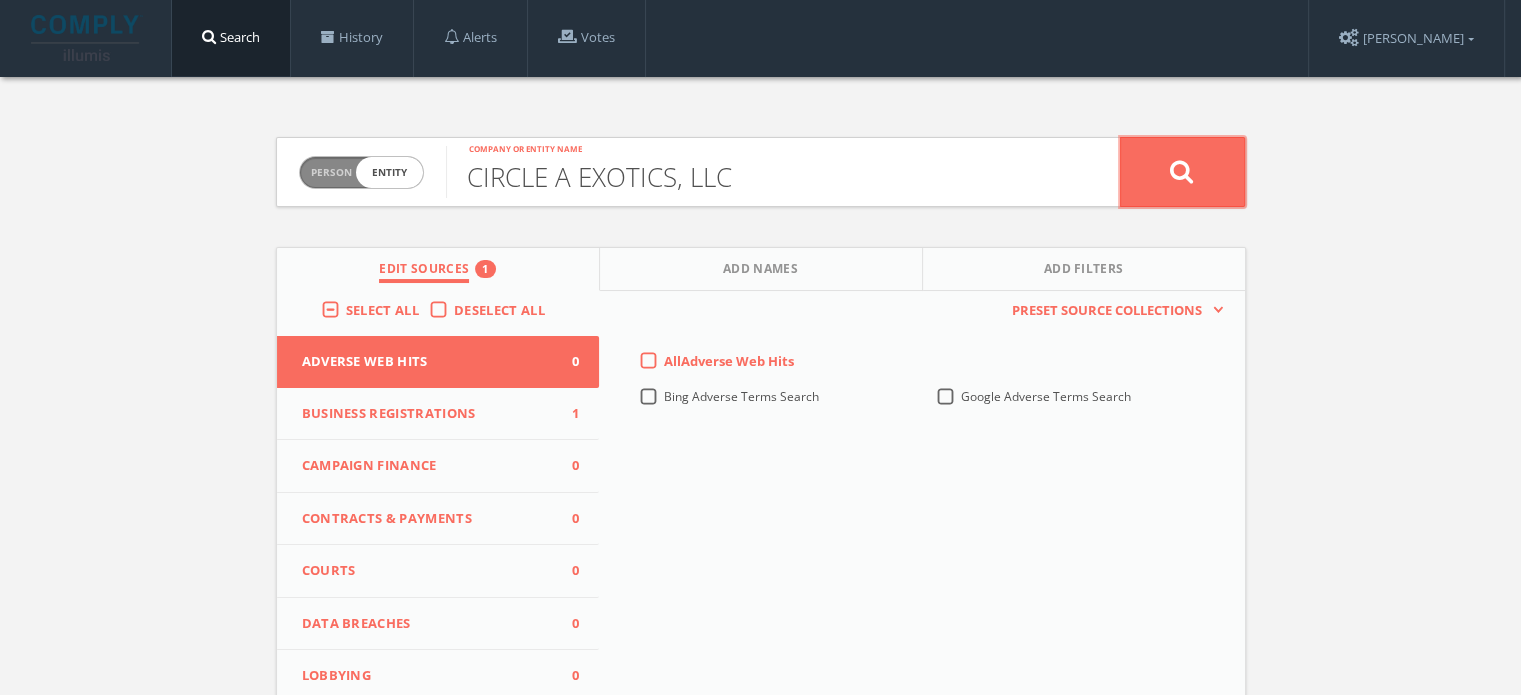 click at bounding box center [1182, 171] 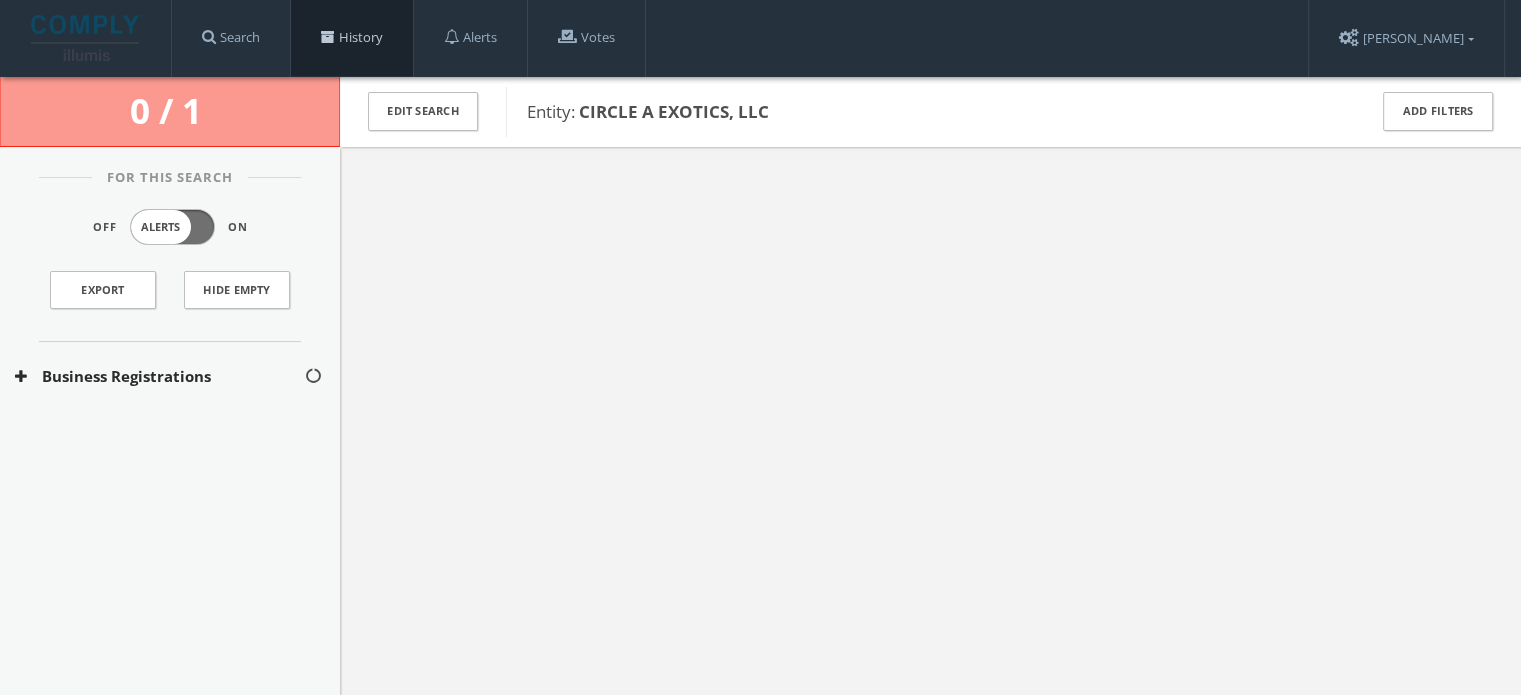 click on "History" at bounding box center (352, 38) 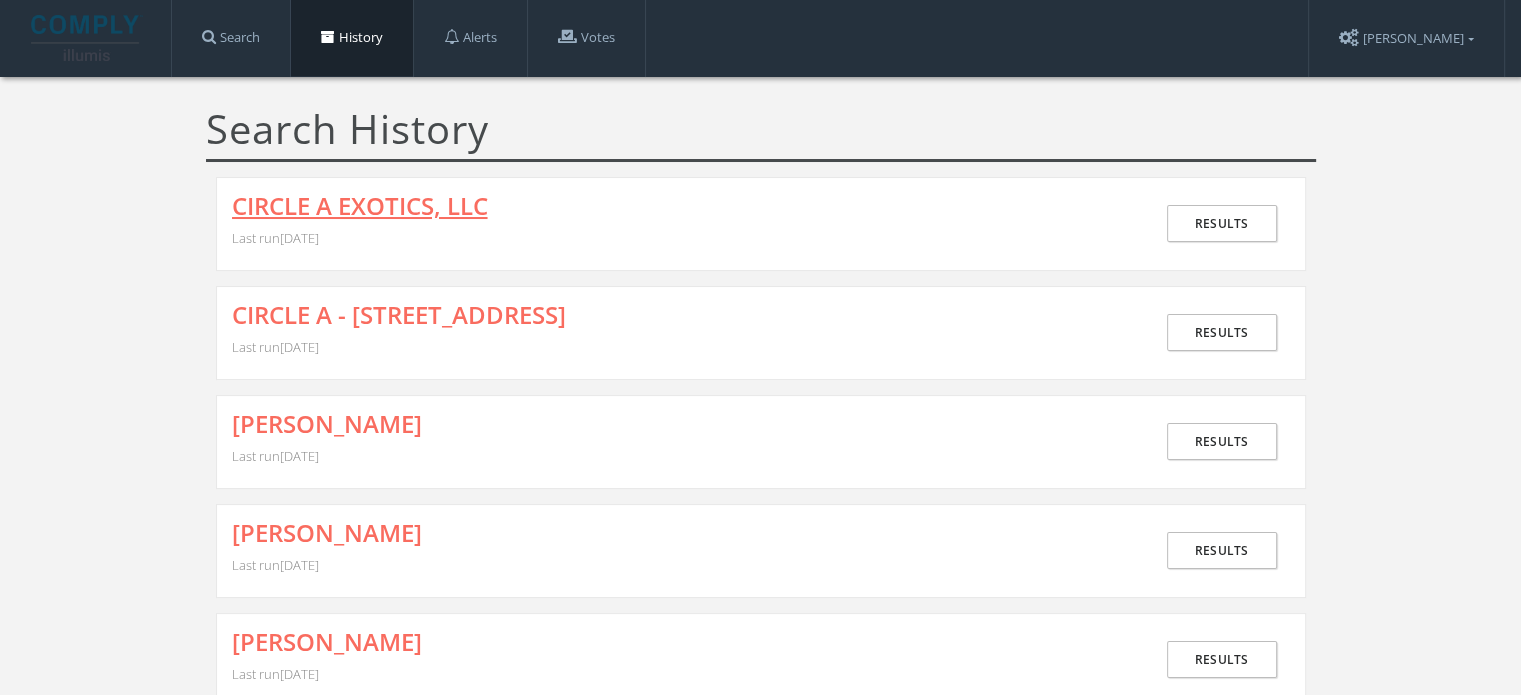 click on "CIRCLE A EXOTICS, LLC" at bounding box center (360, 206) 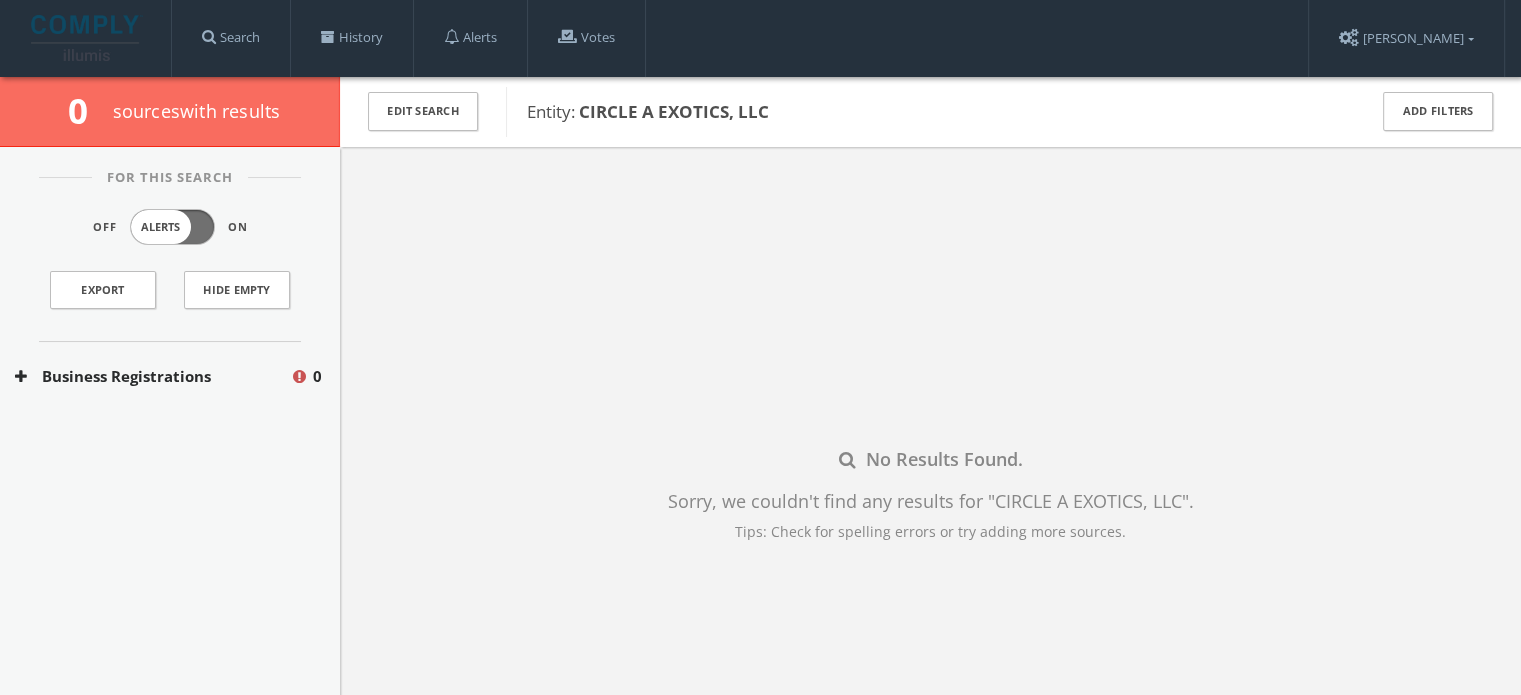 click on "Business Registrations" at bounding box center (152, 376) 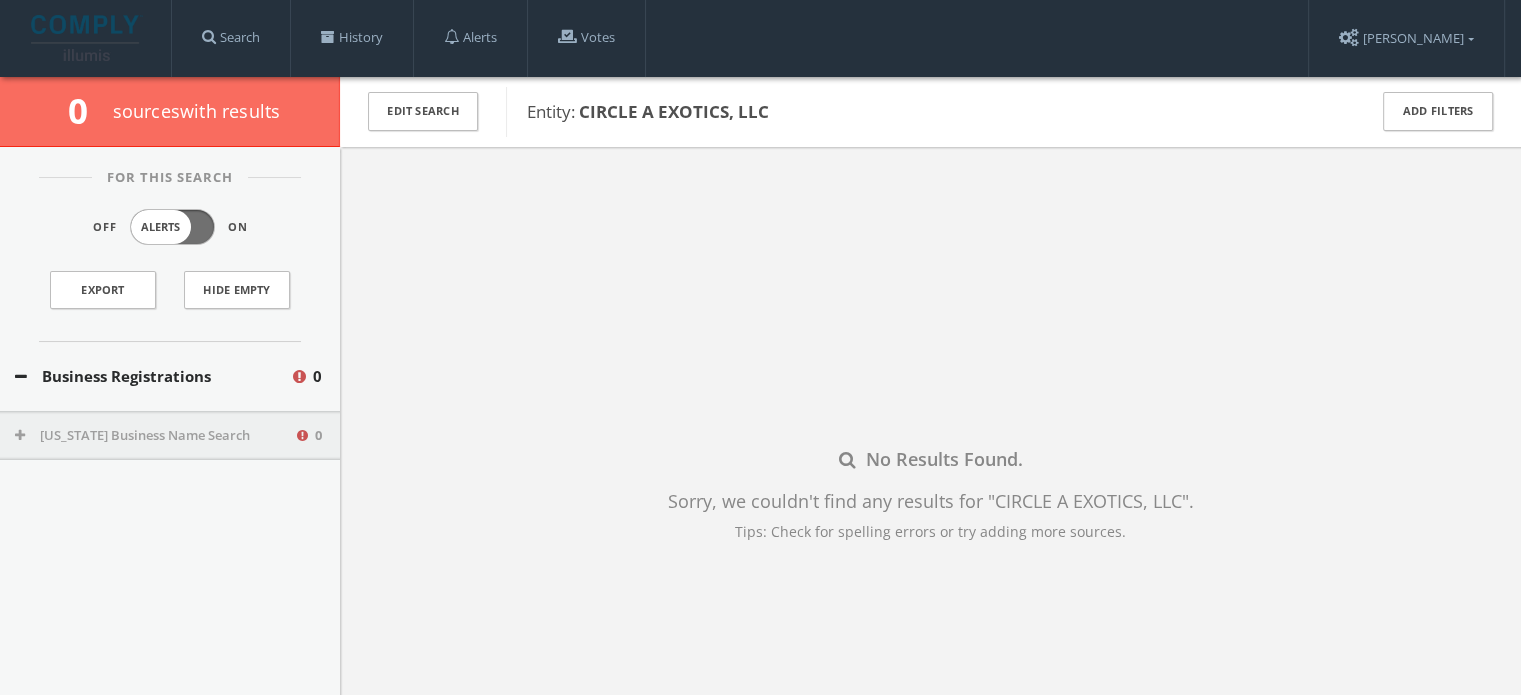 click on "Louisiana Business Name Search 0" at bounding box center (170, 436) 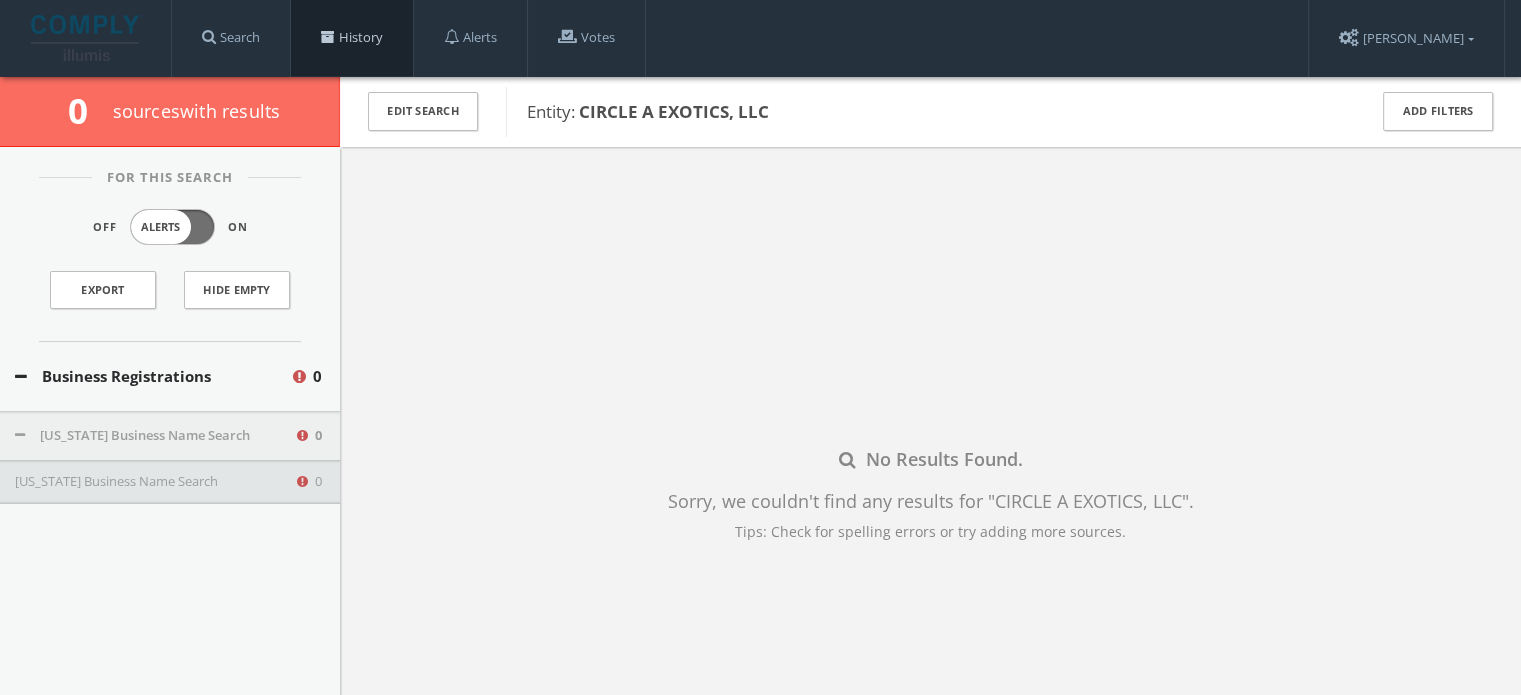 click on "History" at bounding box center (352, 38) 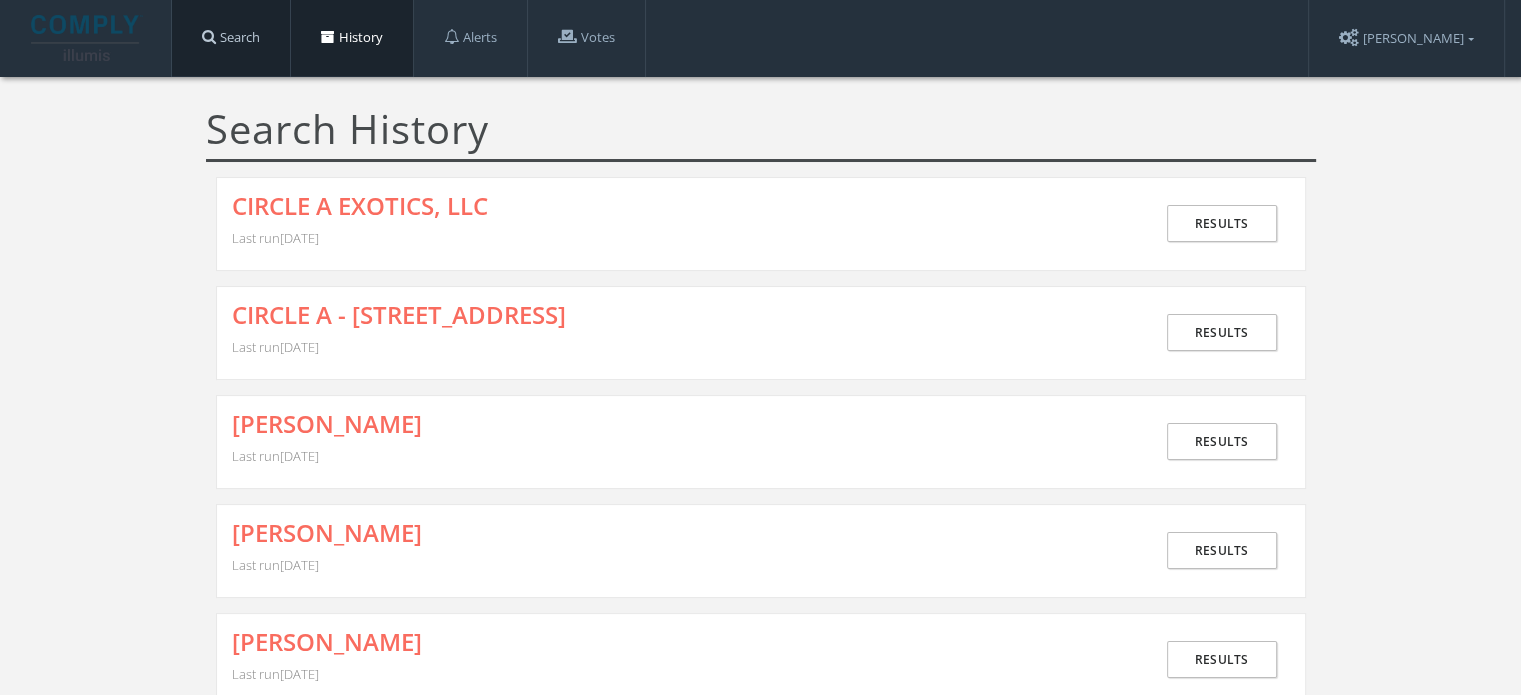 click on "Search" at bounding box center [231, 38] 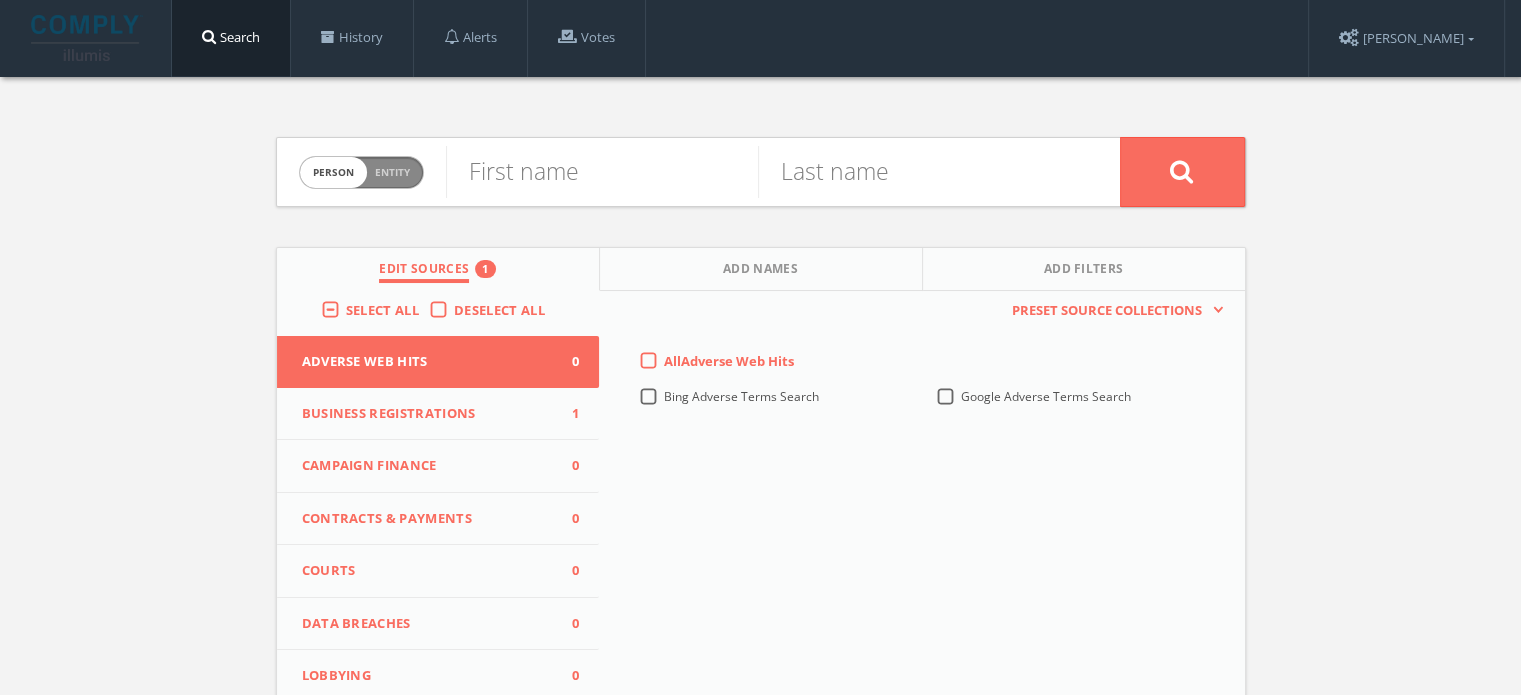 click on "Person Entity" at bounding box center (361, 172) 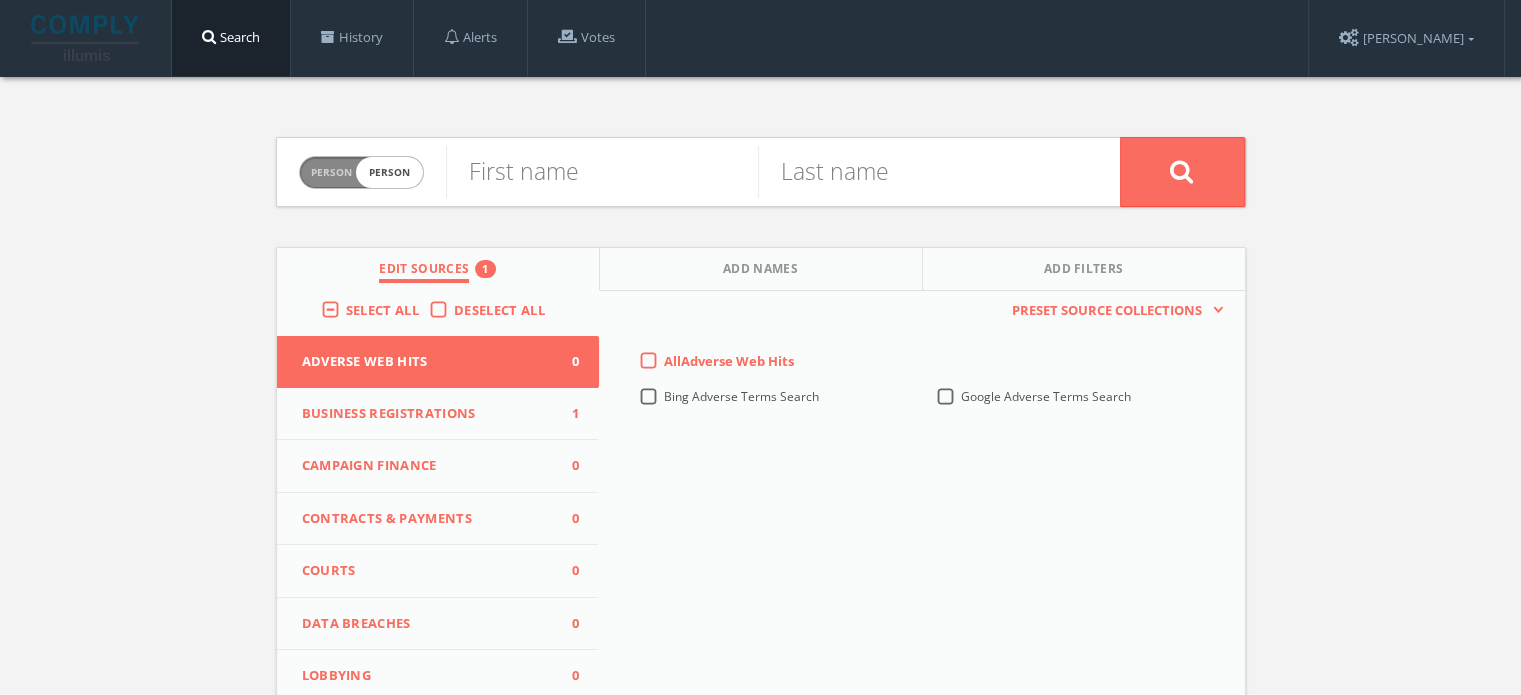 checkbox on "true" 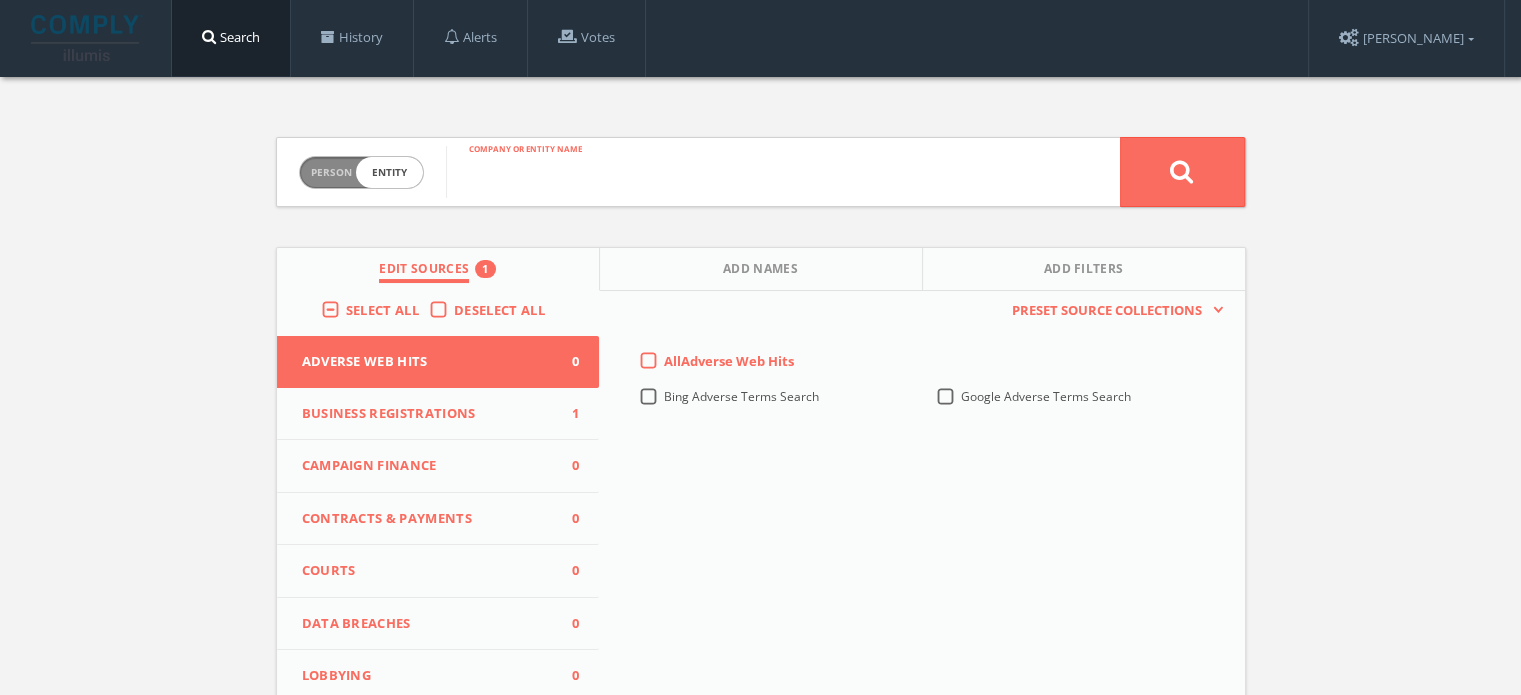 click at bounding box center [783, 172] 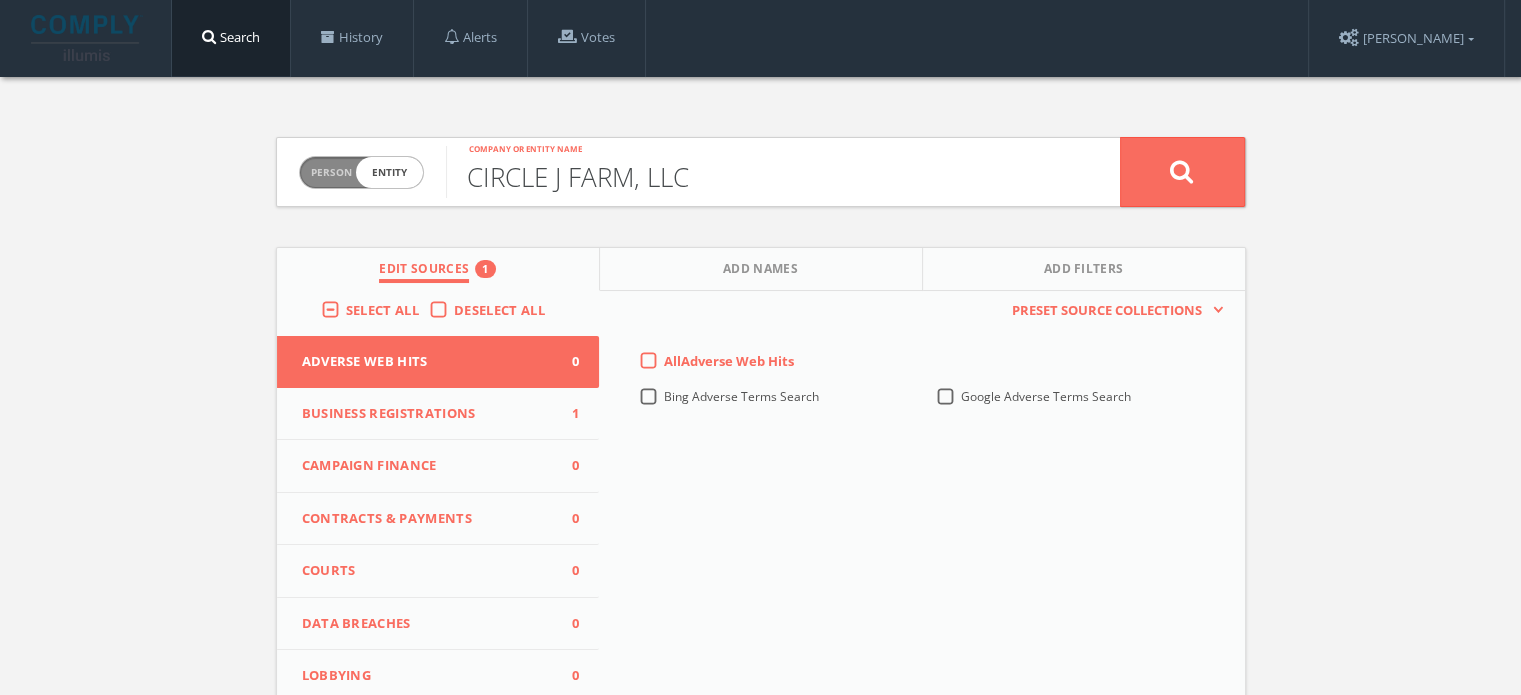 type on "CIRCLE J FARM, LLC" 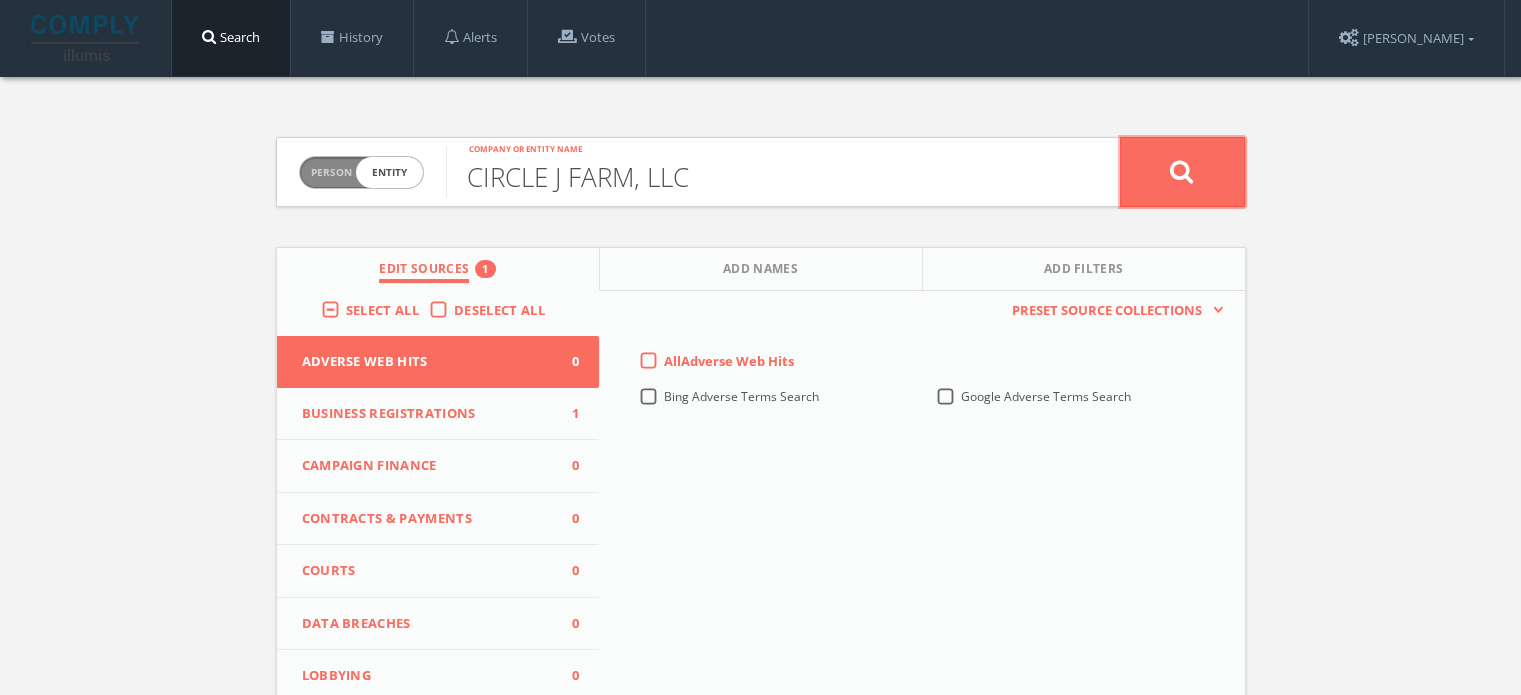 click 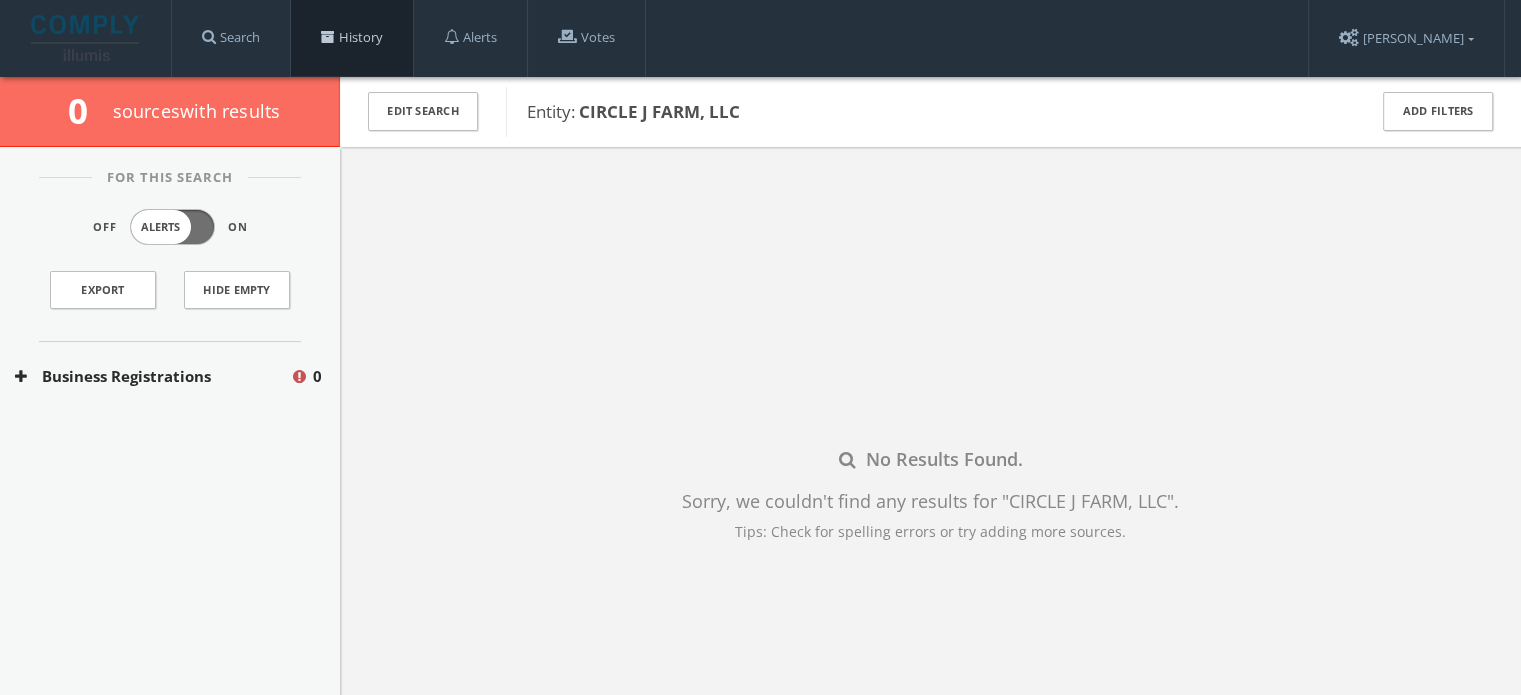 click on "History" at bounding box center (352, 38) 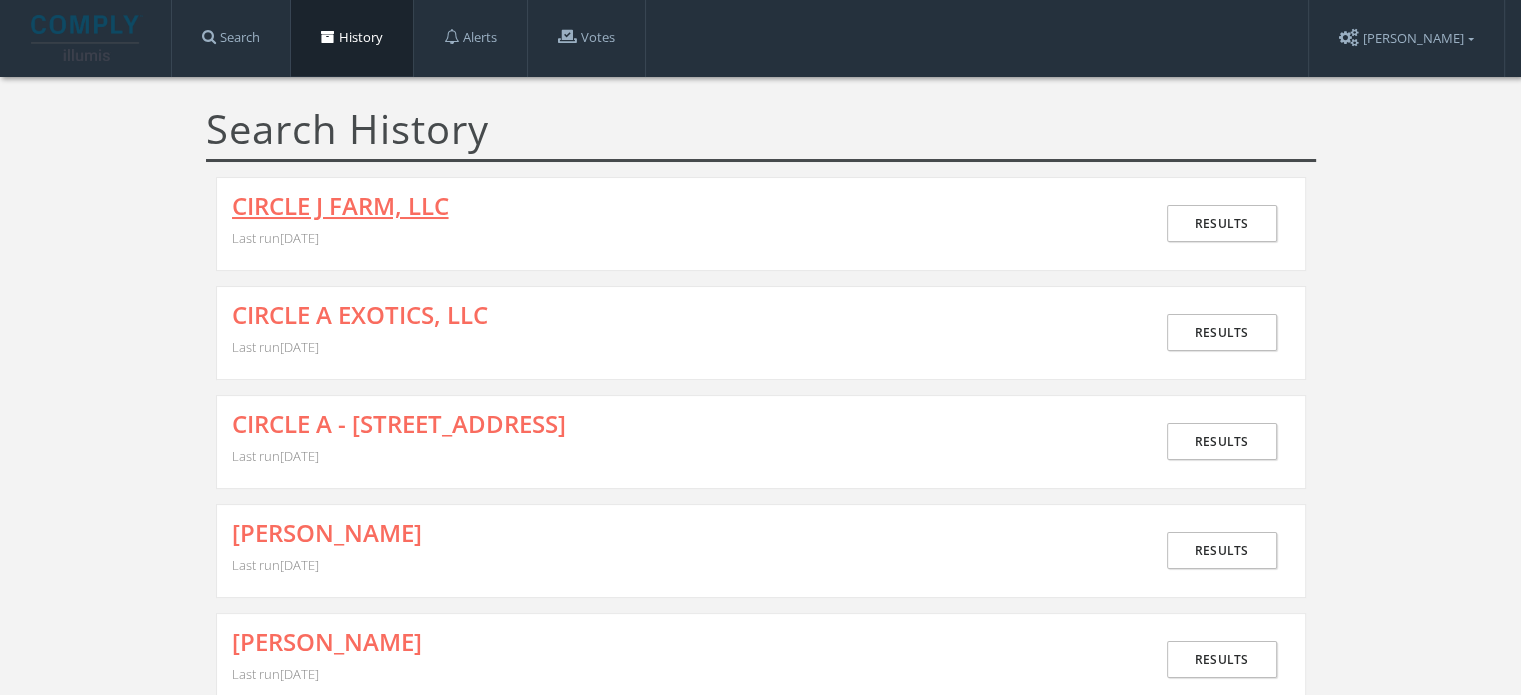 click on "CIRCLE J FARM, LLC" at bounding box center (340, 206) 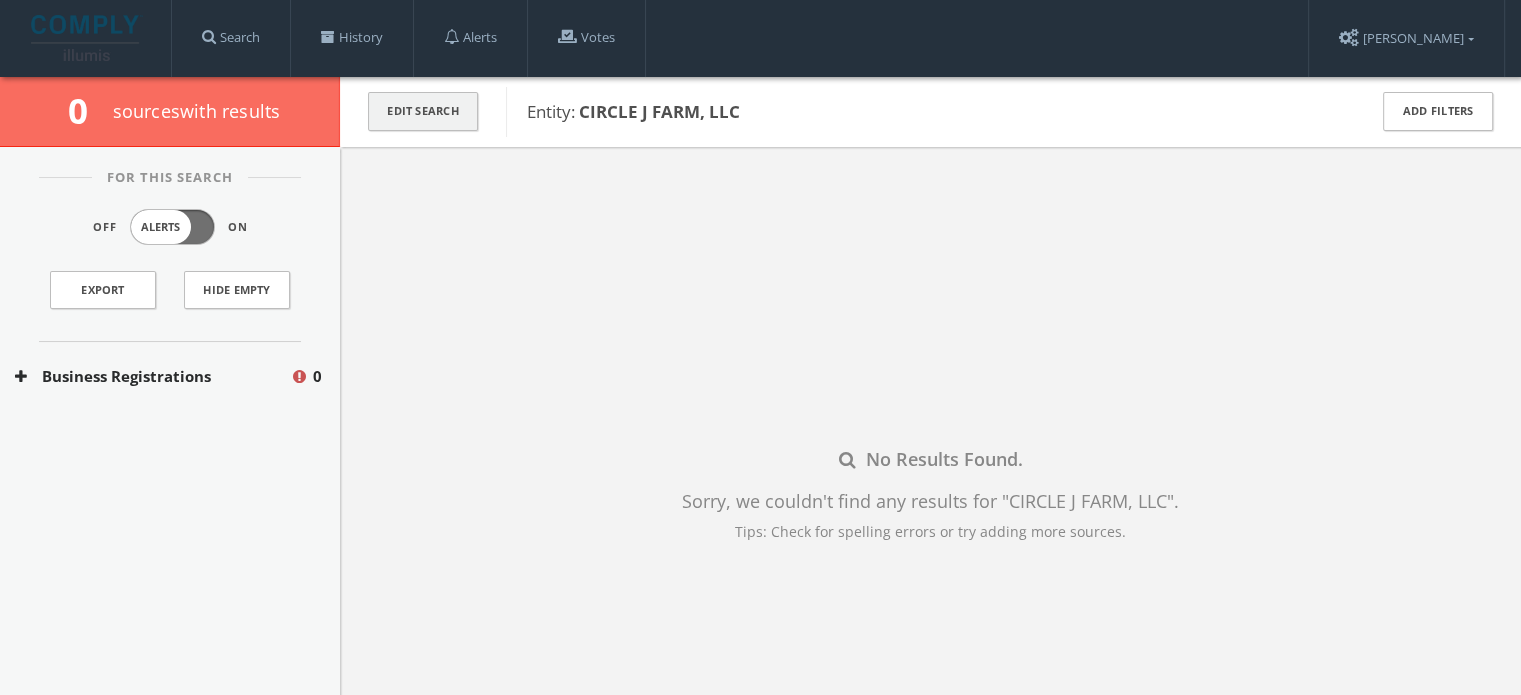 click on "Edit Search" at bounding box center (423, 111) 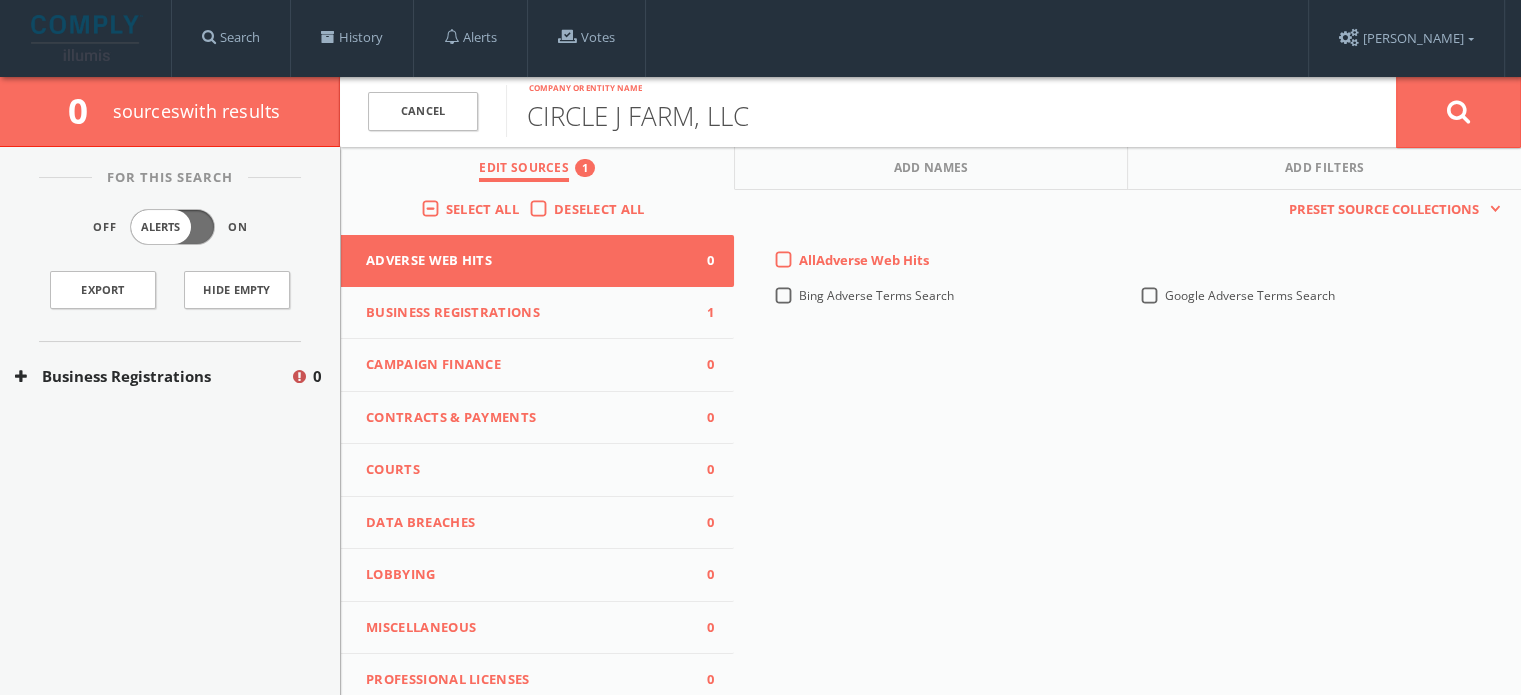 click on "Business Registrations 1" at bounding box center [537, 313] 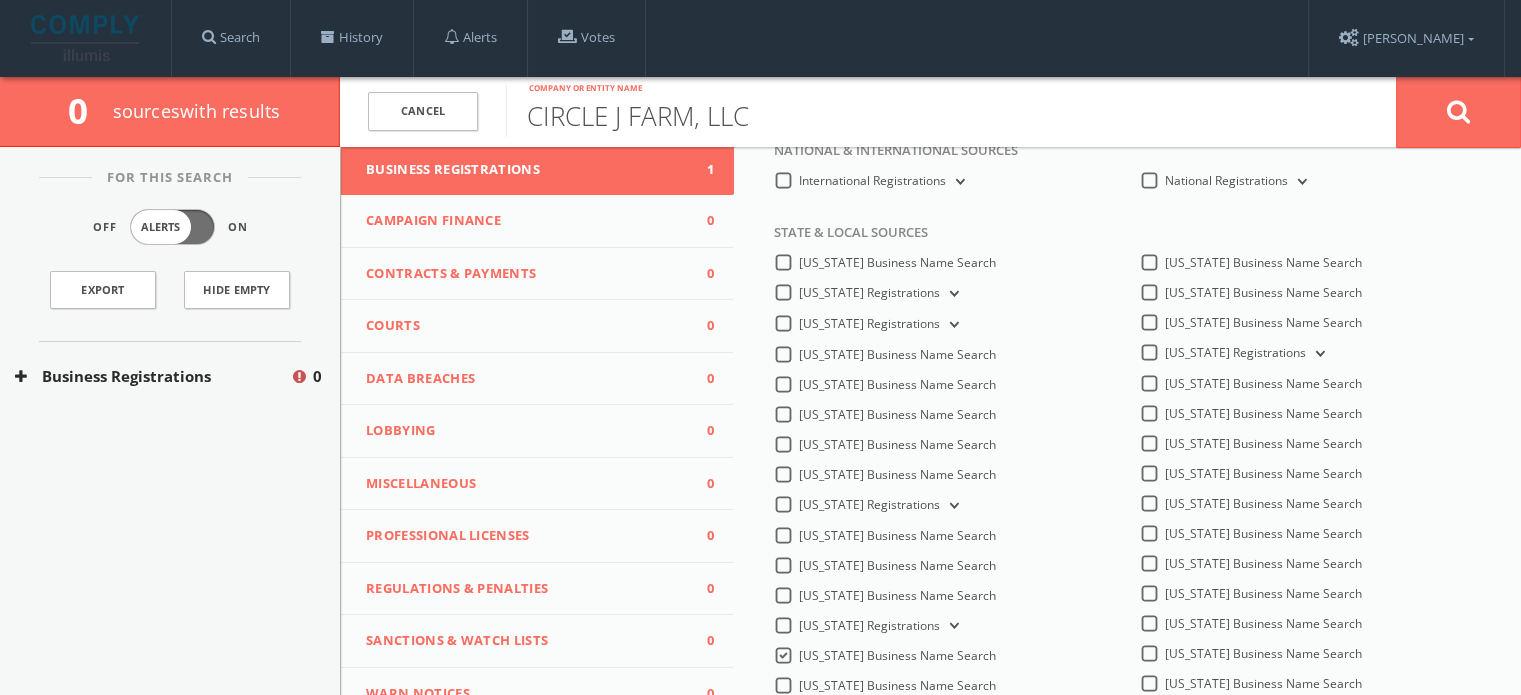 scroll, scrollTop: 0, scrollLeft: 0, axis: both 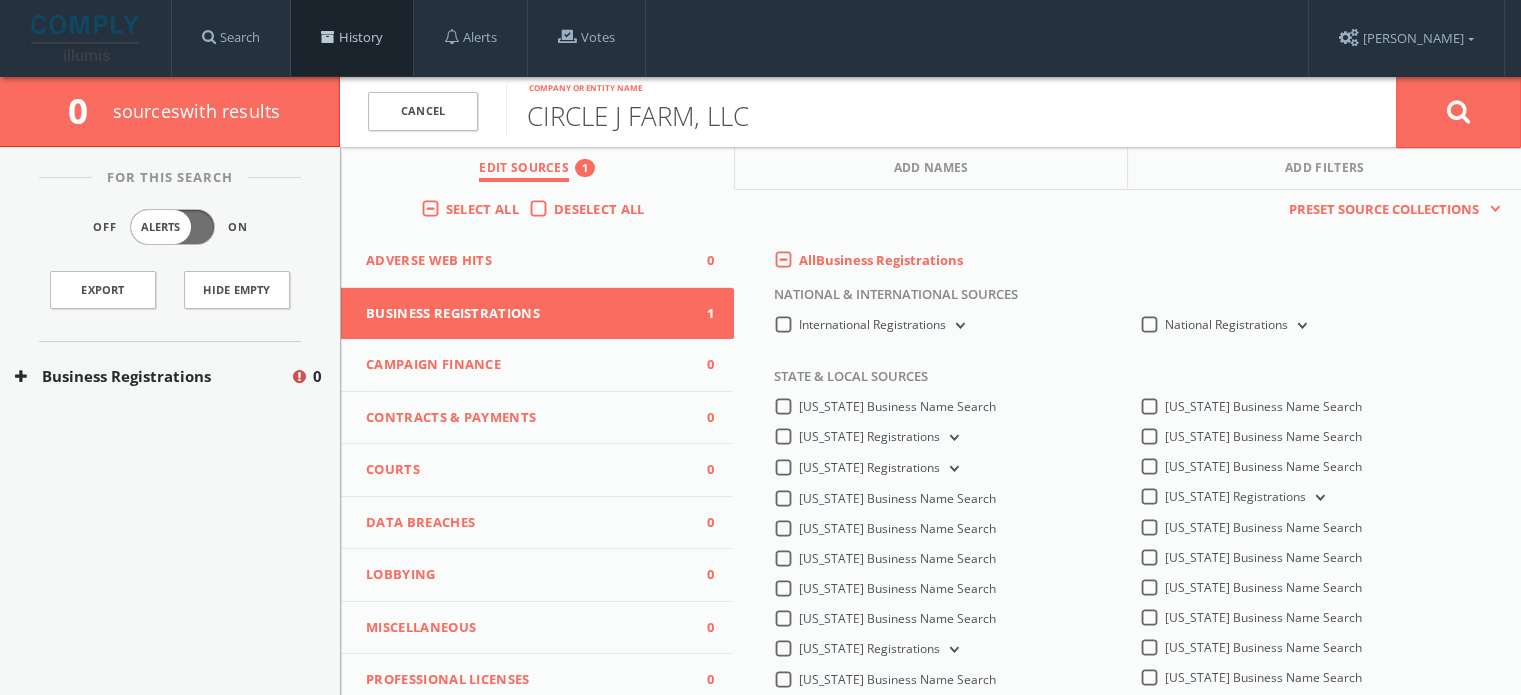 click on "History" at bounding box center [352, 38] 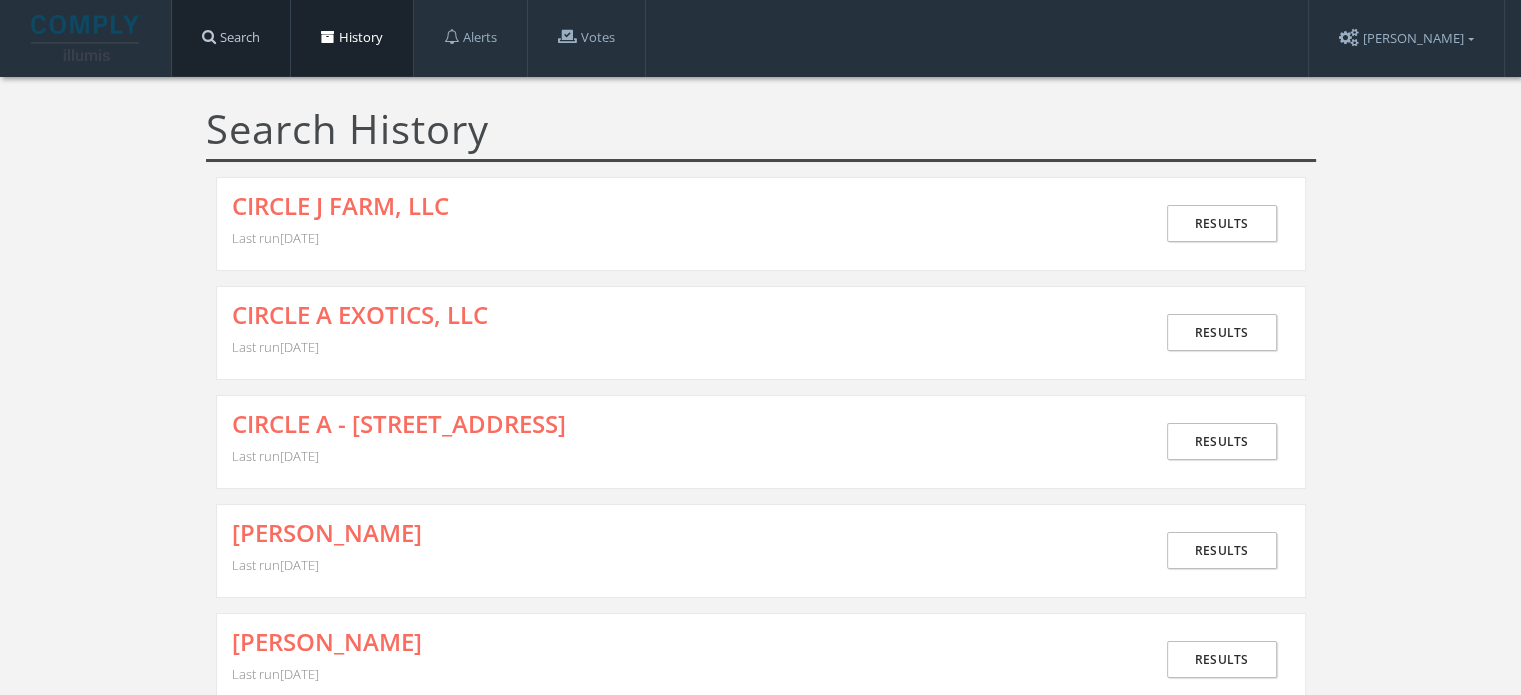 click on "Search" at bounding box center [231, 38] 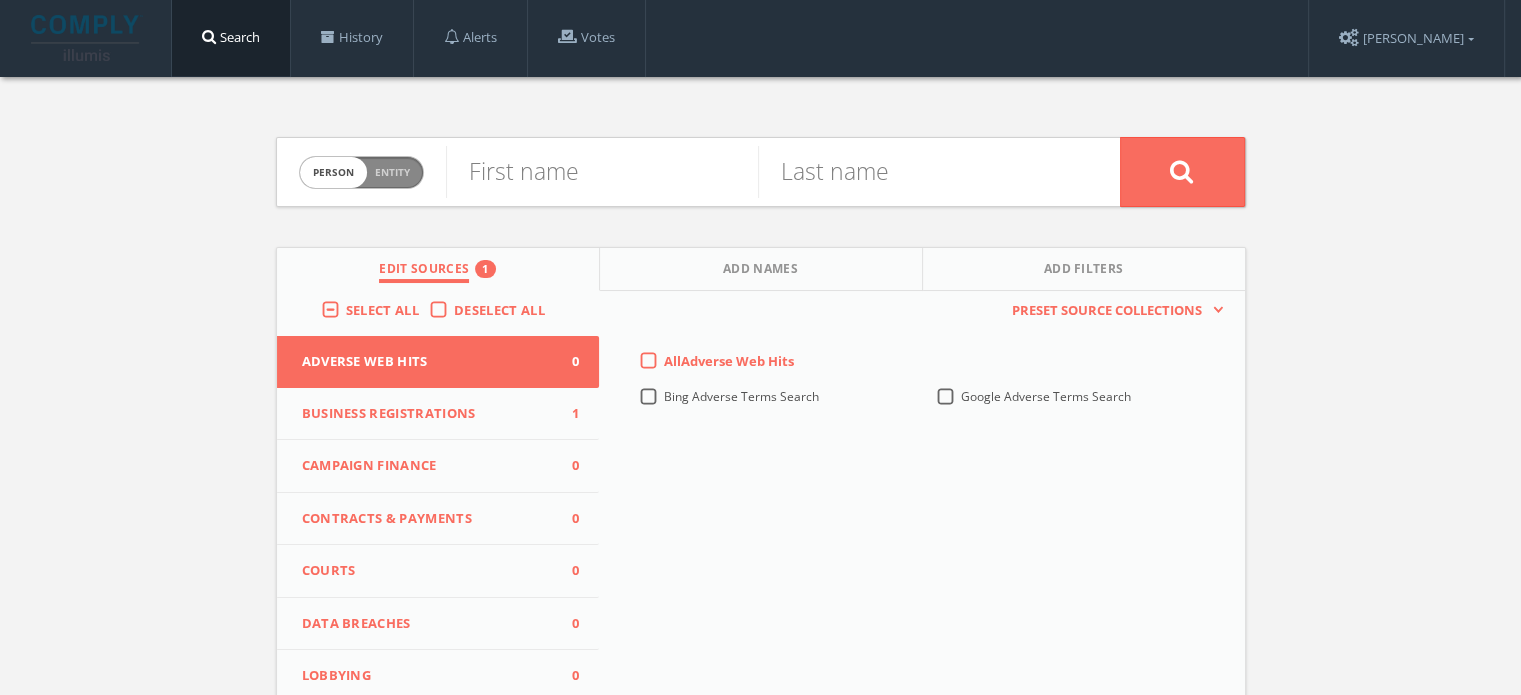 click on "Person Entity" at bounding box center [361, 172] 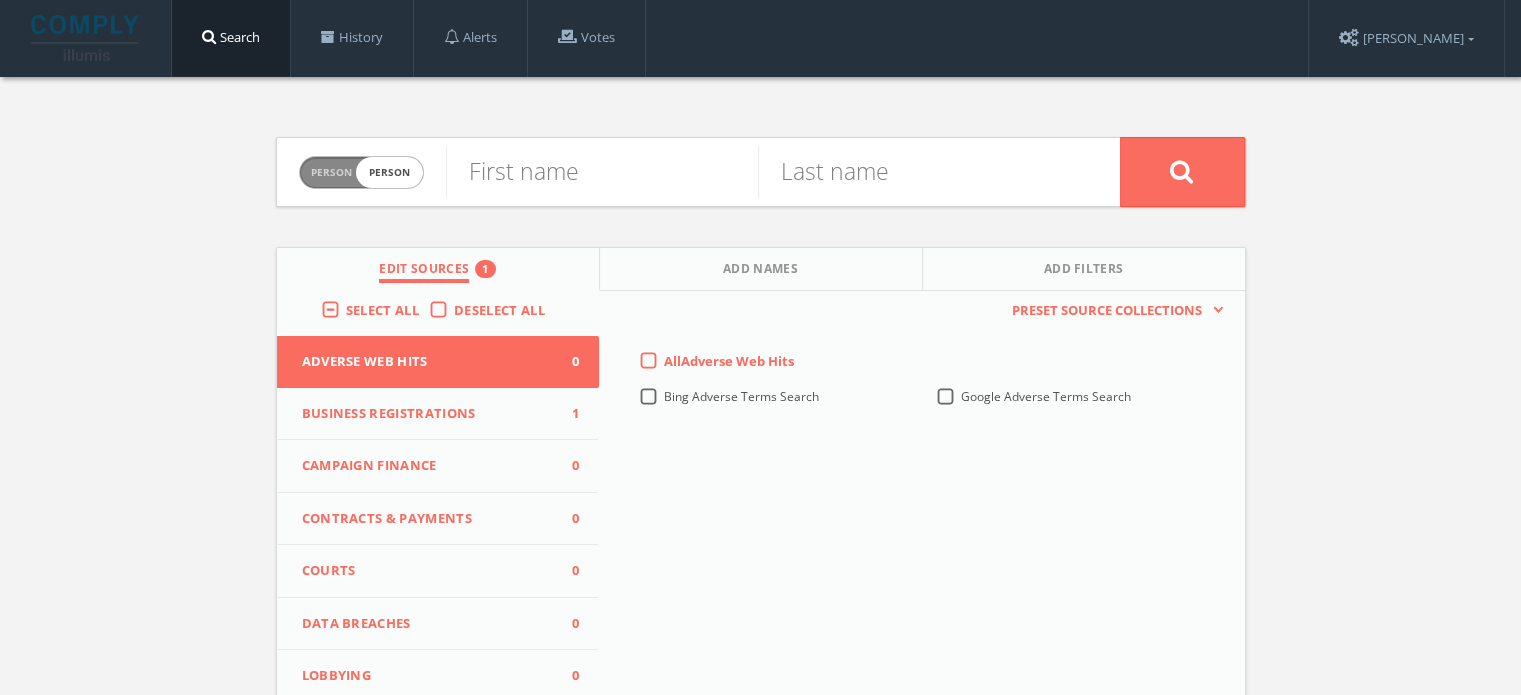checkbox on "true" 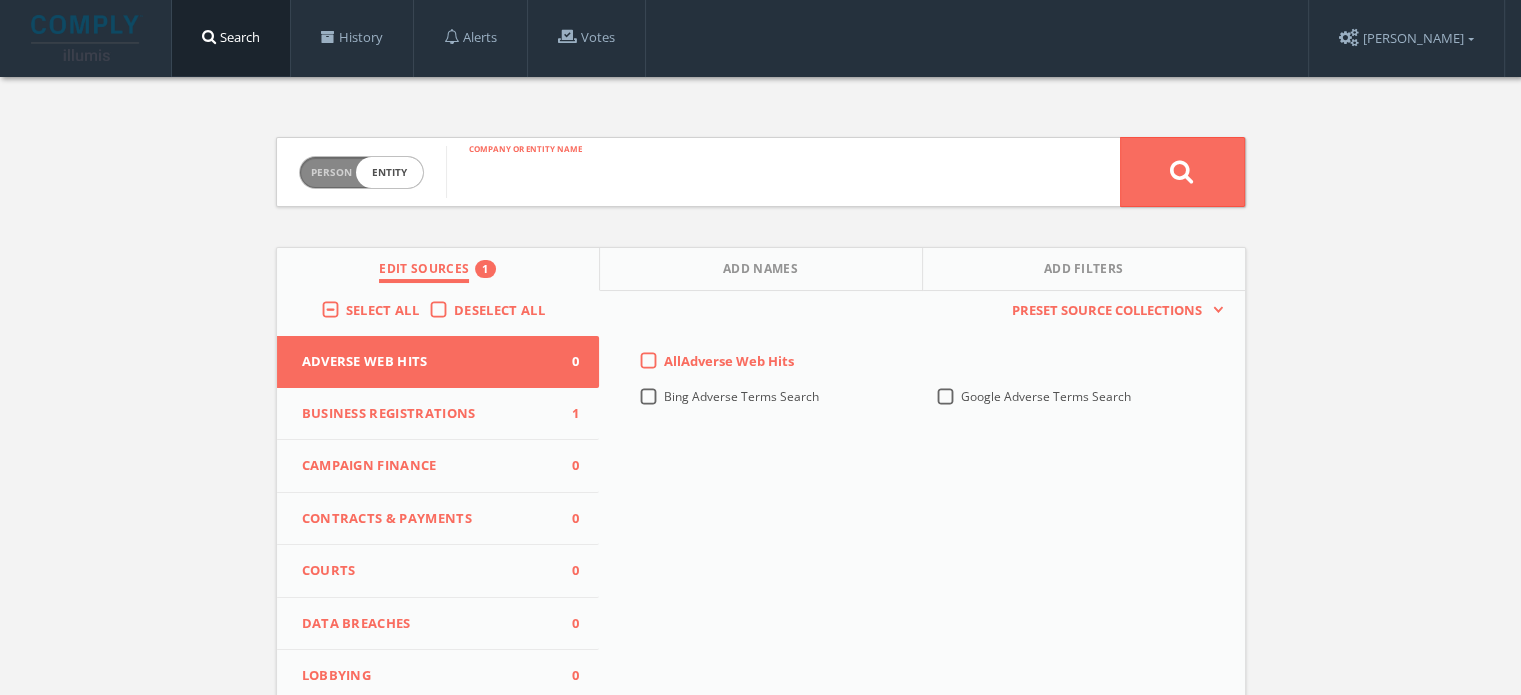 click at bounding box center (783, 172) 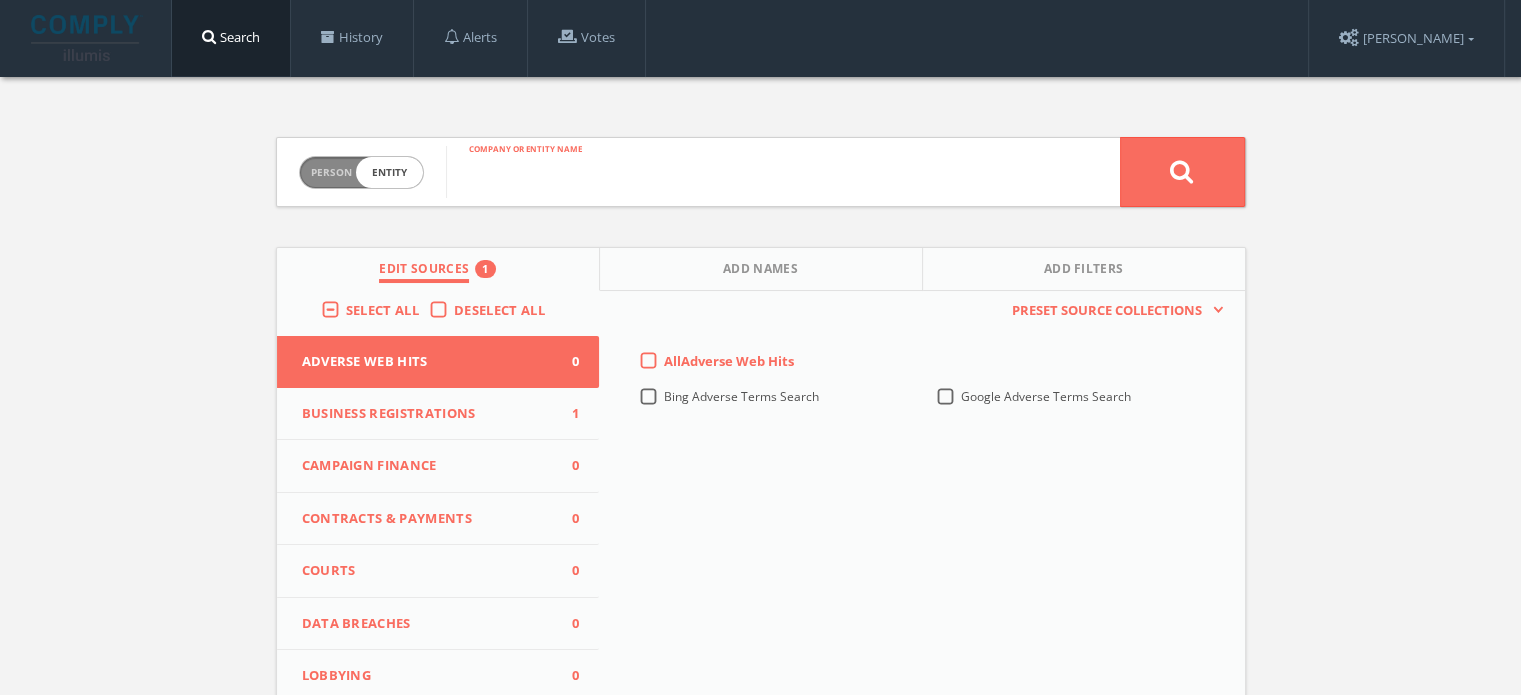 paste on "CHARIEA LLC" 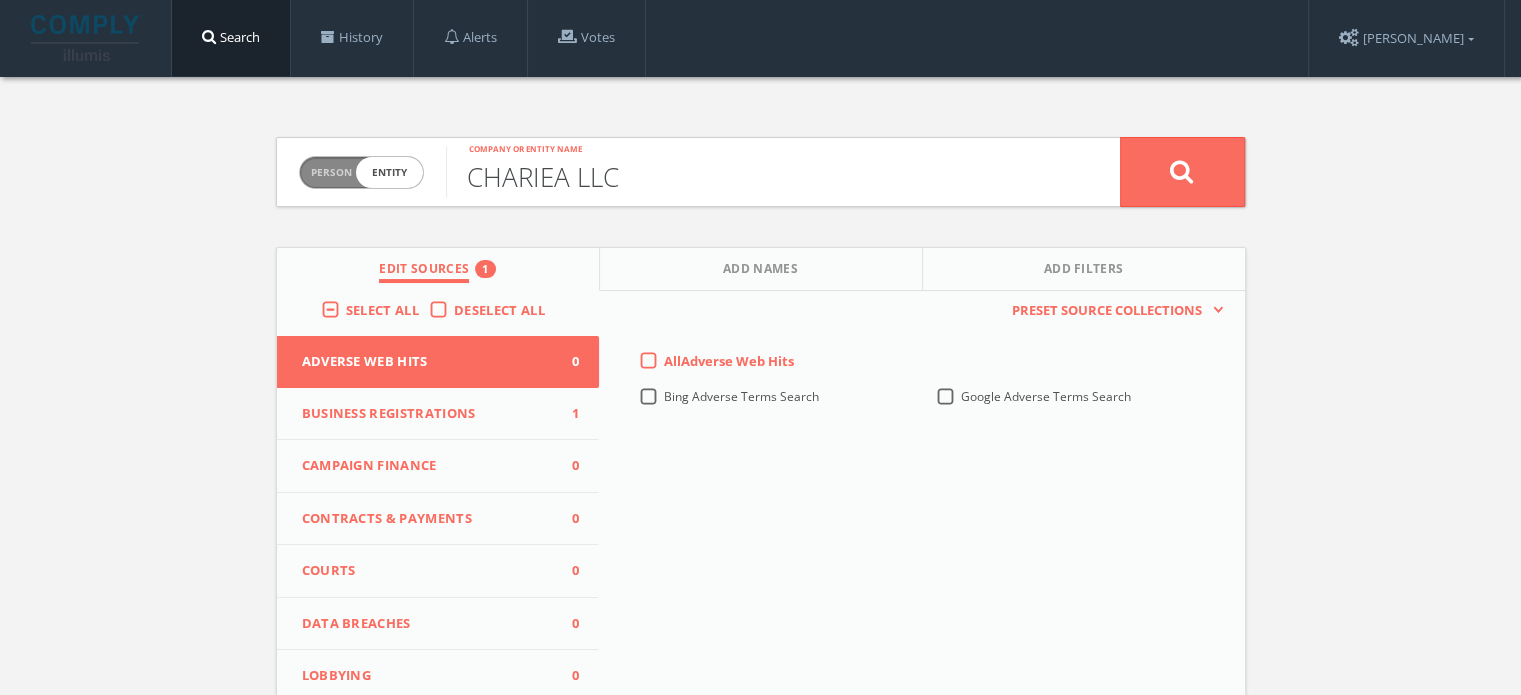 type on "CHARIEA LLC" 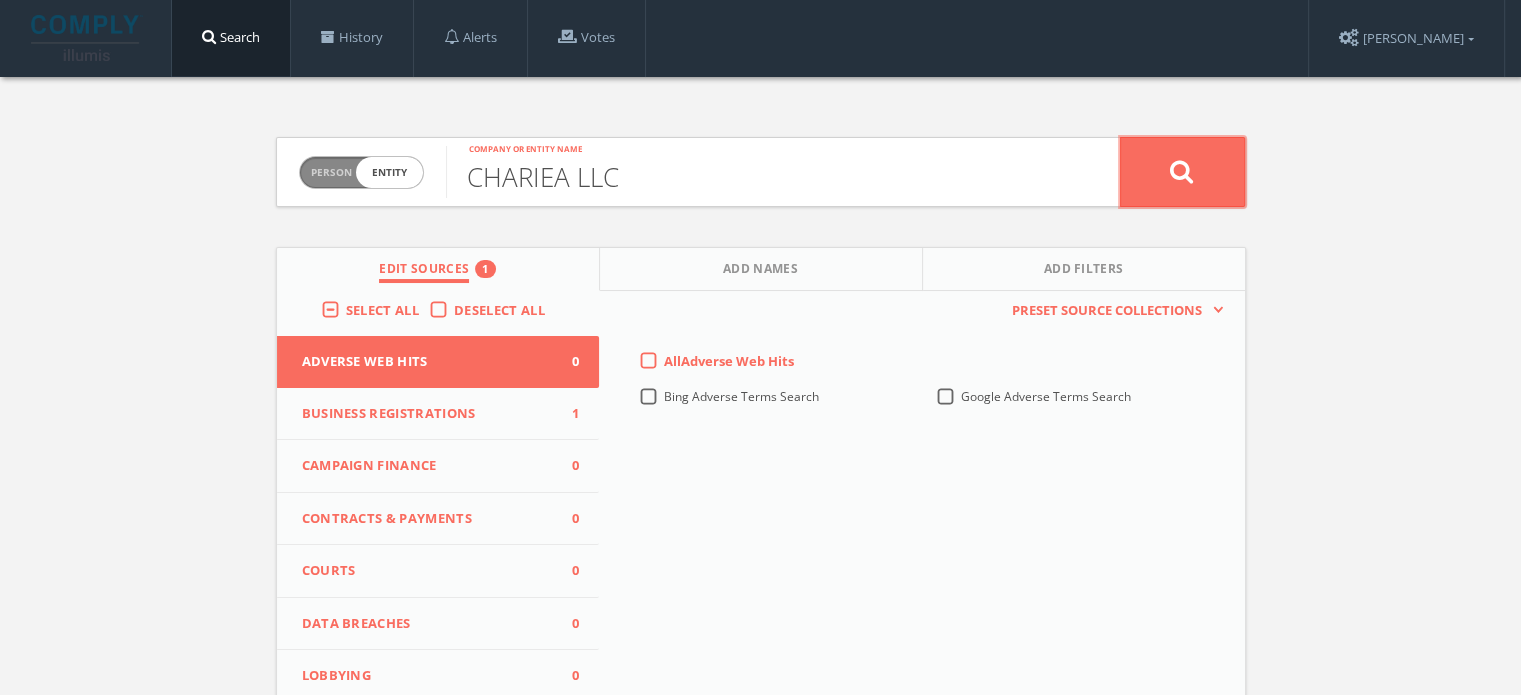 click at bounding box center (1182, 171) 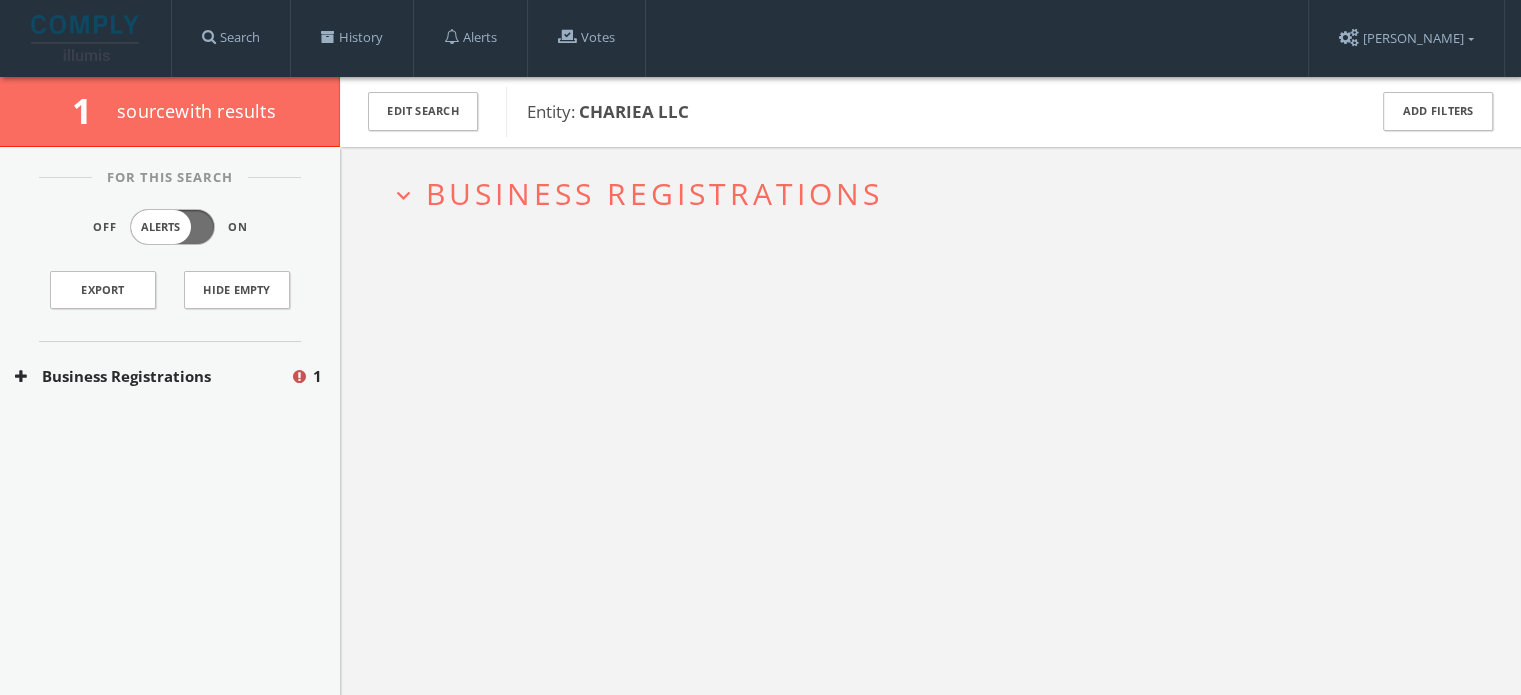 click on "Business Registrations" at bounding box center (152, 376) 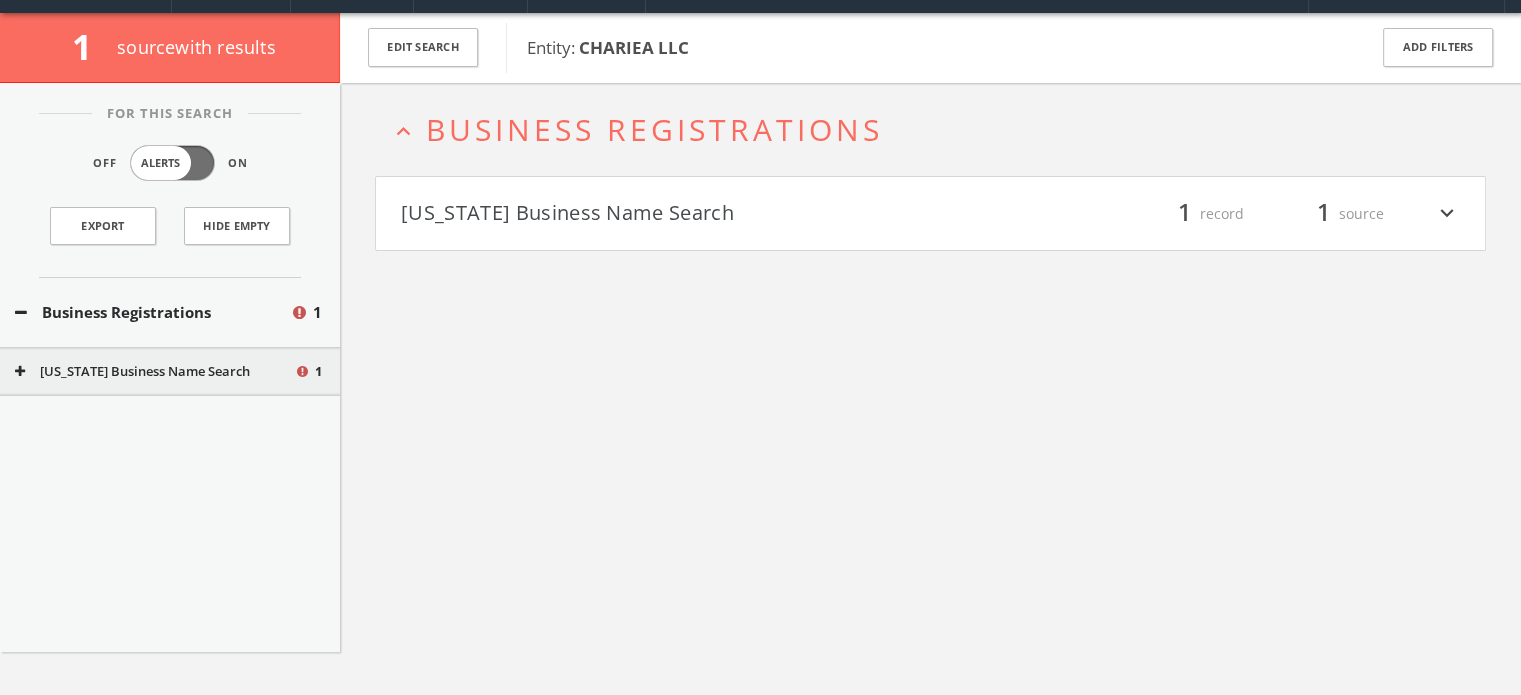 click on "expand_less Business Registrations Louisiana Business Name Search filter_list 1 record  1 source  expand_more" at bounding box center [930, 430] 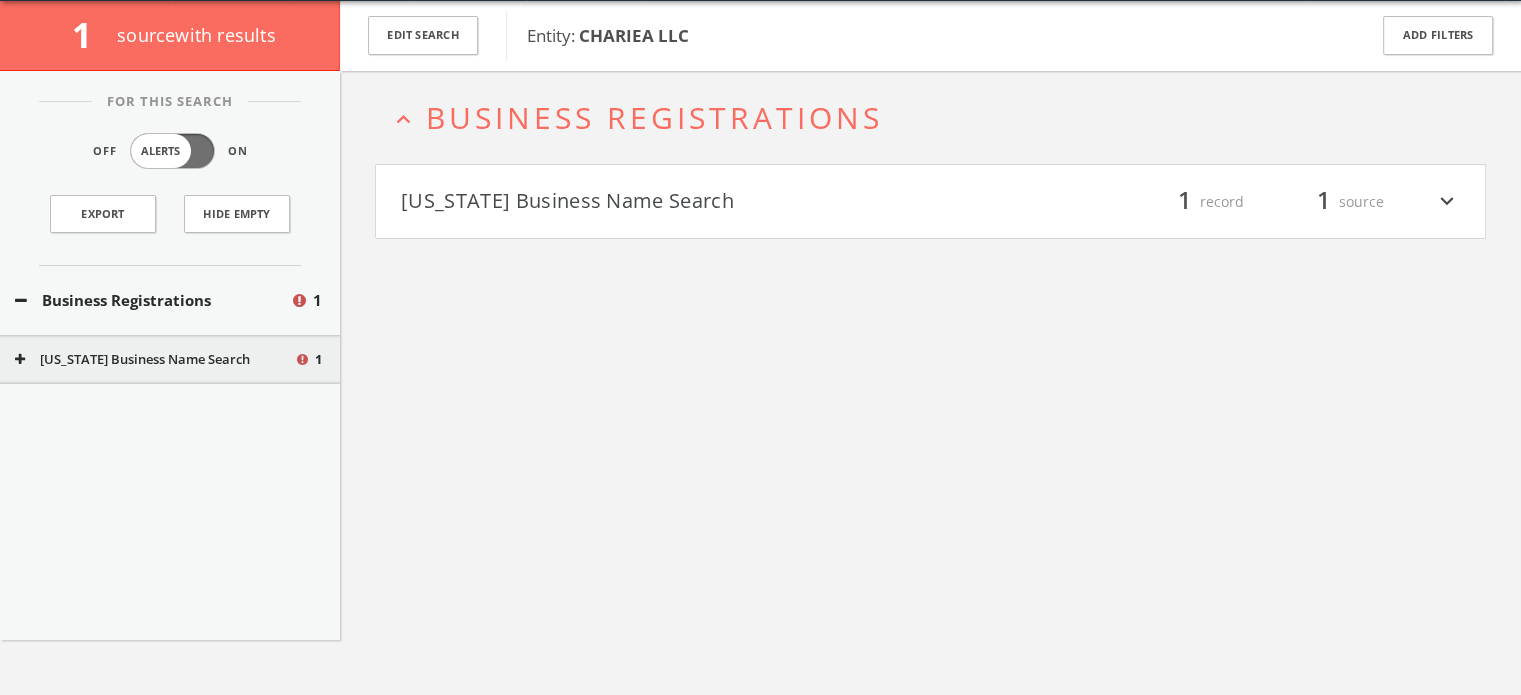 click on "Louisiana Business Name Search" at bounding box center (666, 202) 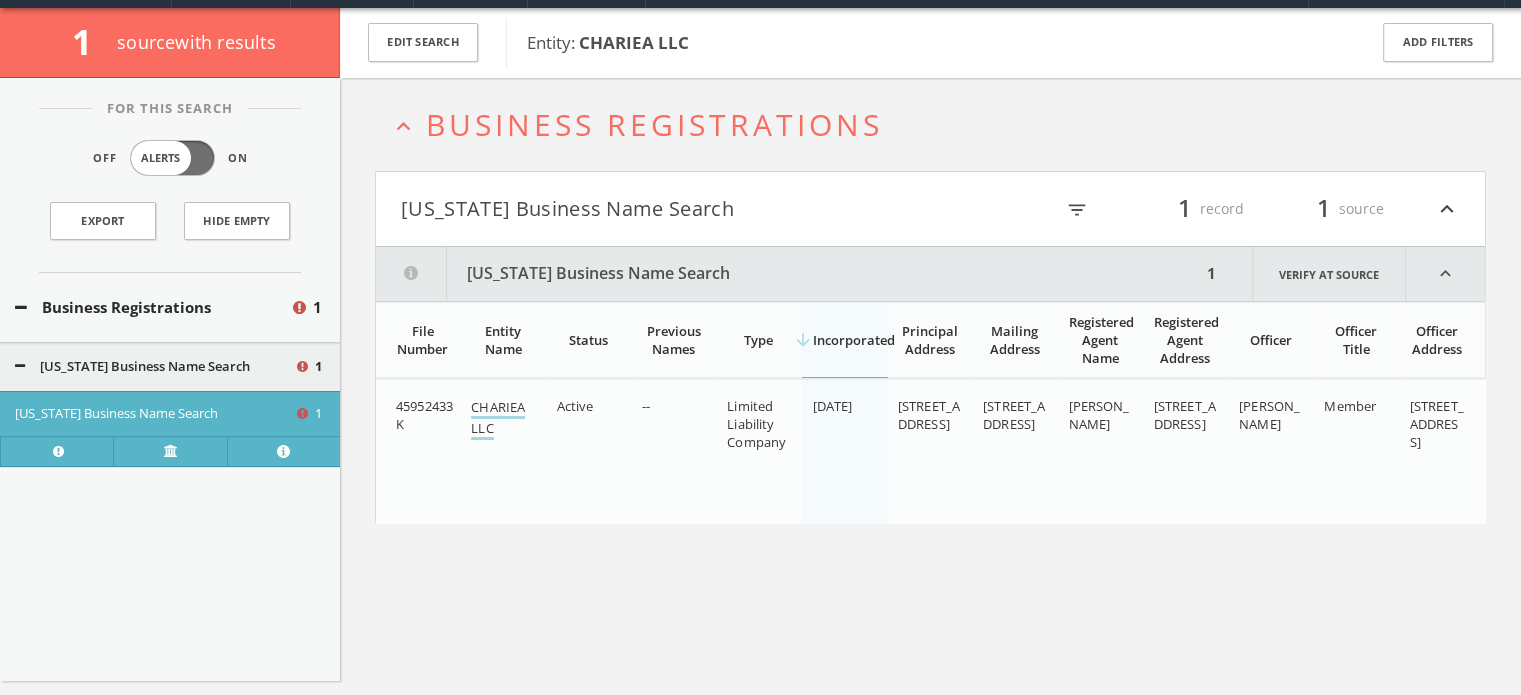 scroll, scrollTop: 0, scrollLeft: 0, axis: both 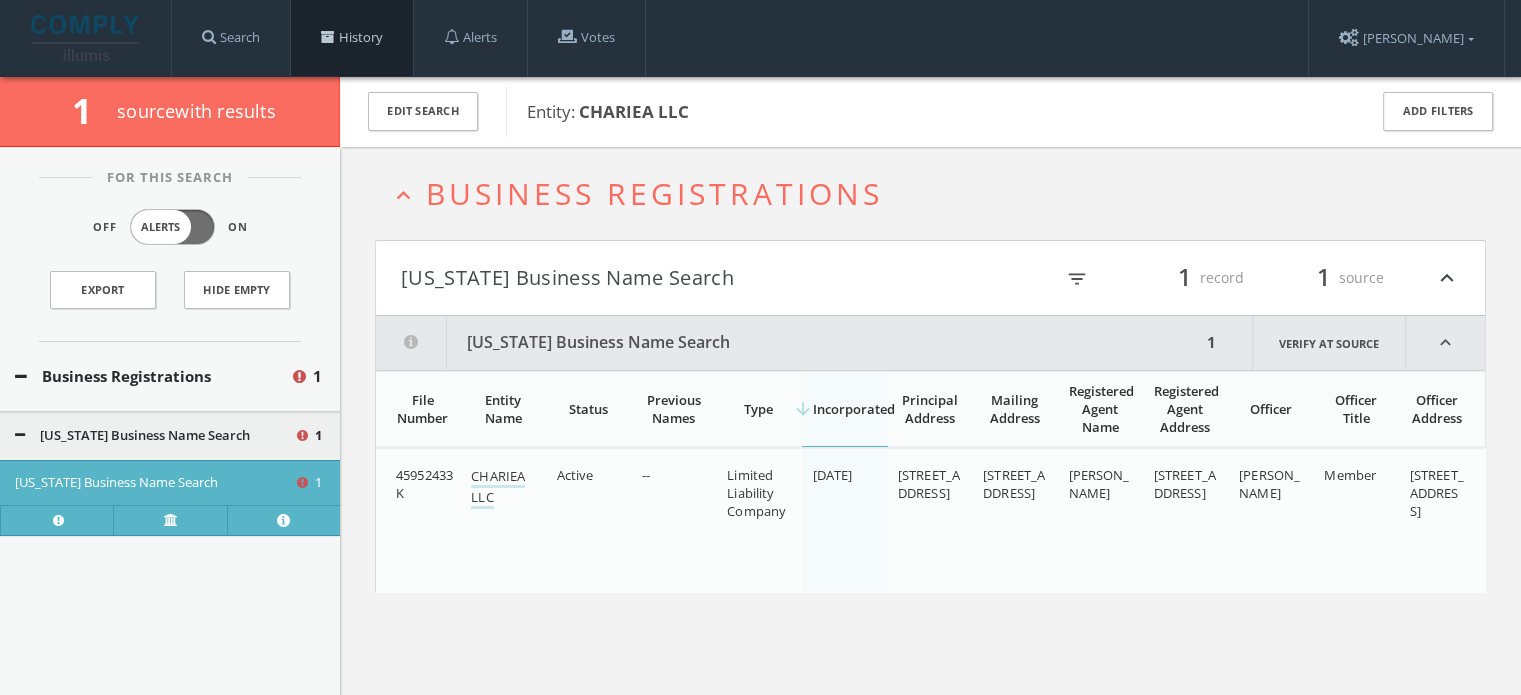 click on "History" at bounding box center (352, 38) 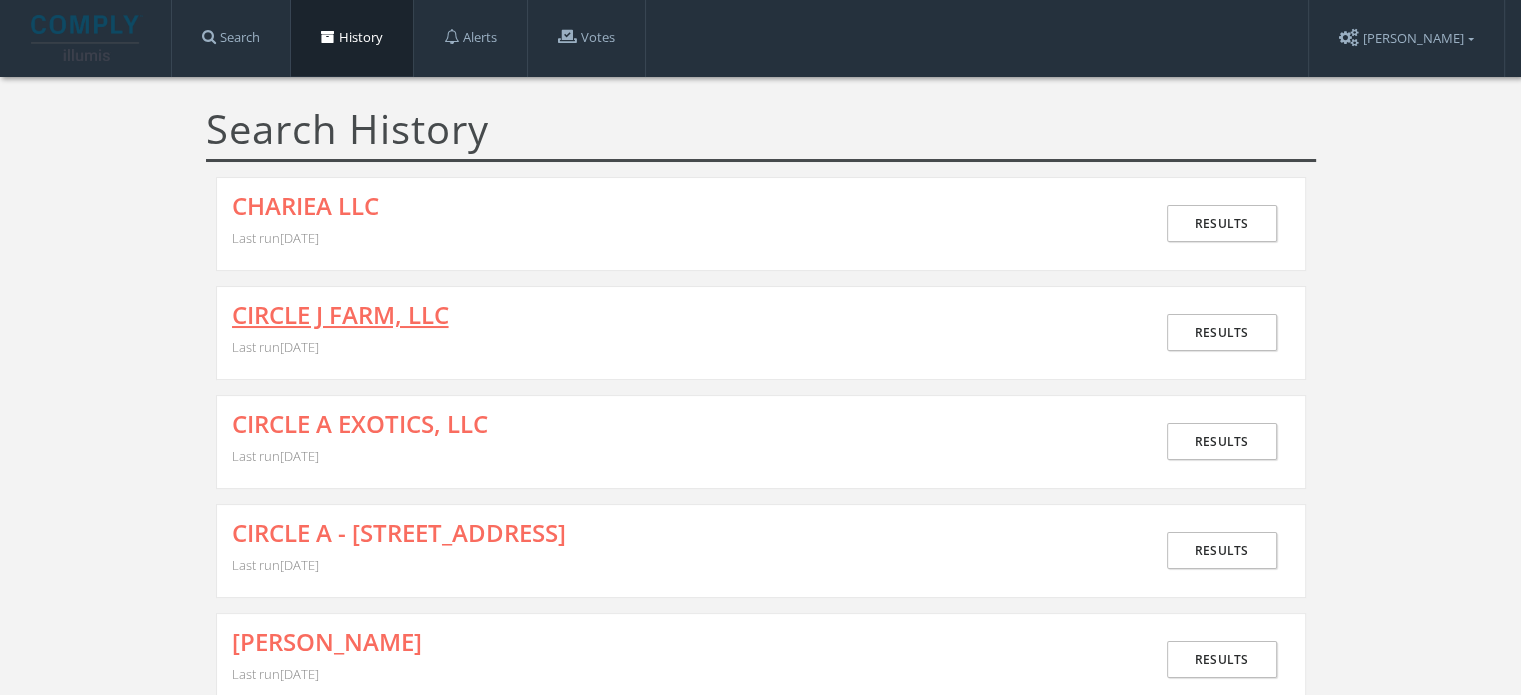 click on "CIRCLE J FARM, LLC" at bounding box center [340, 315] 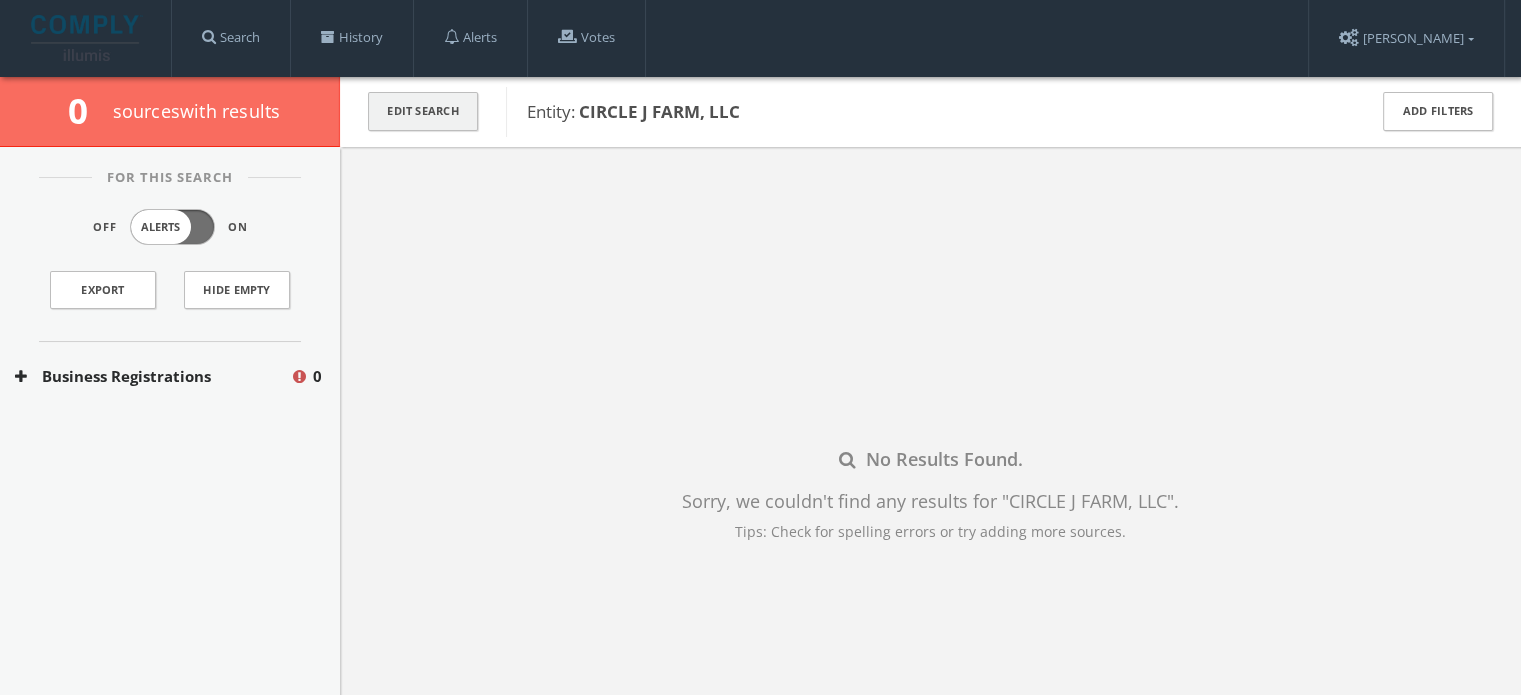 click on "Edit Search" at bounding box center [423, 111] 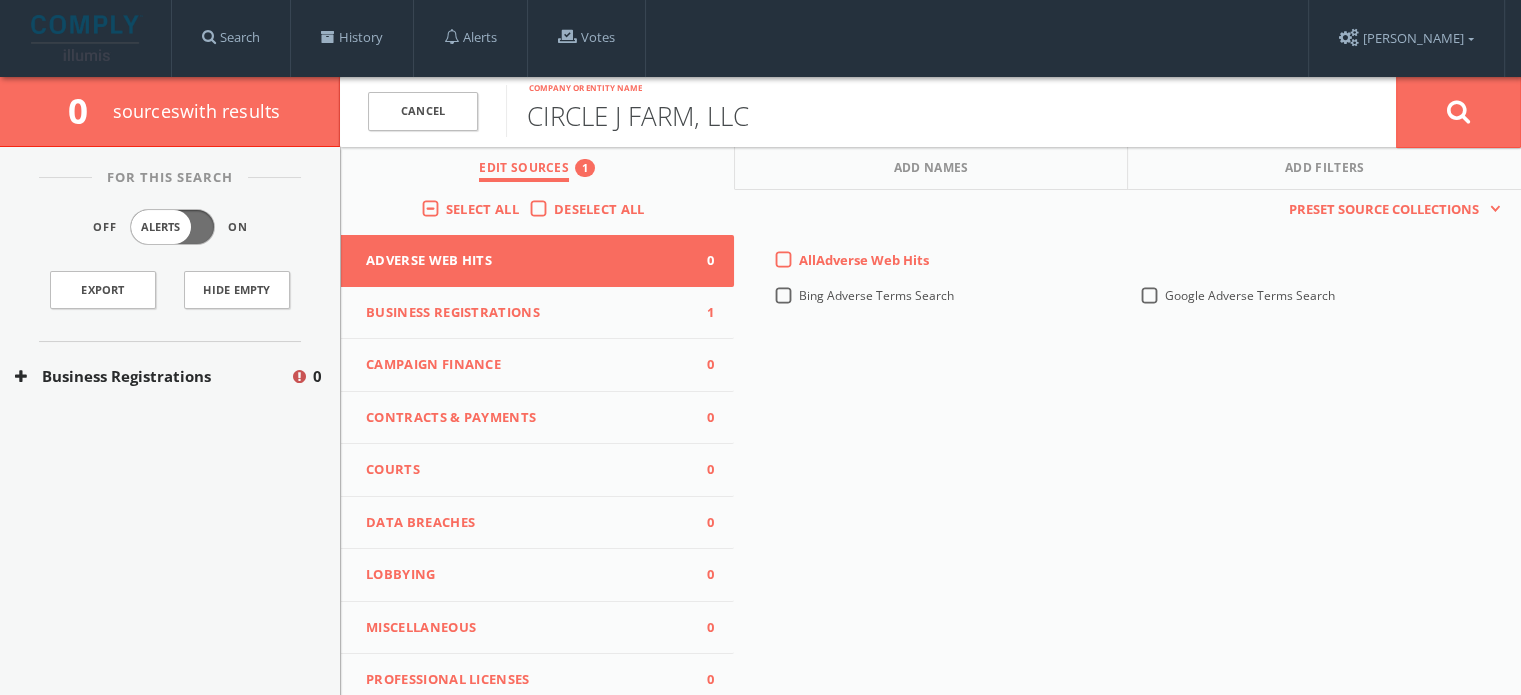 click on "CIRCLE J FARM, LLC" at bounding box center [951, 111] 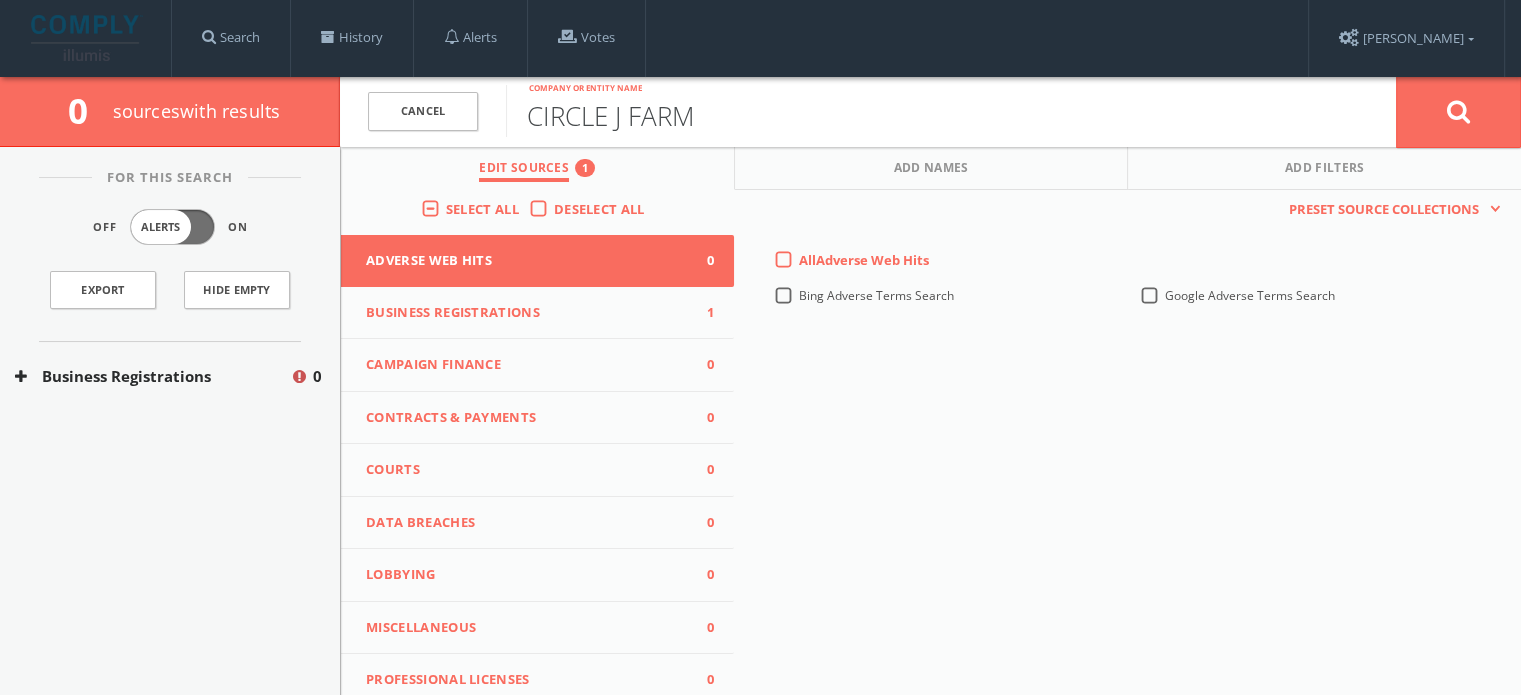 type on "CIRCLE J FARM" 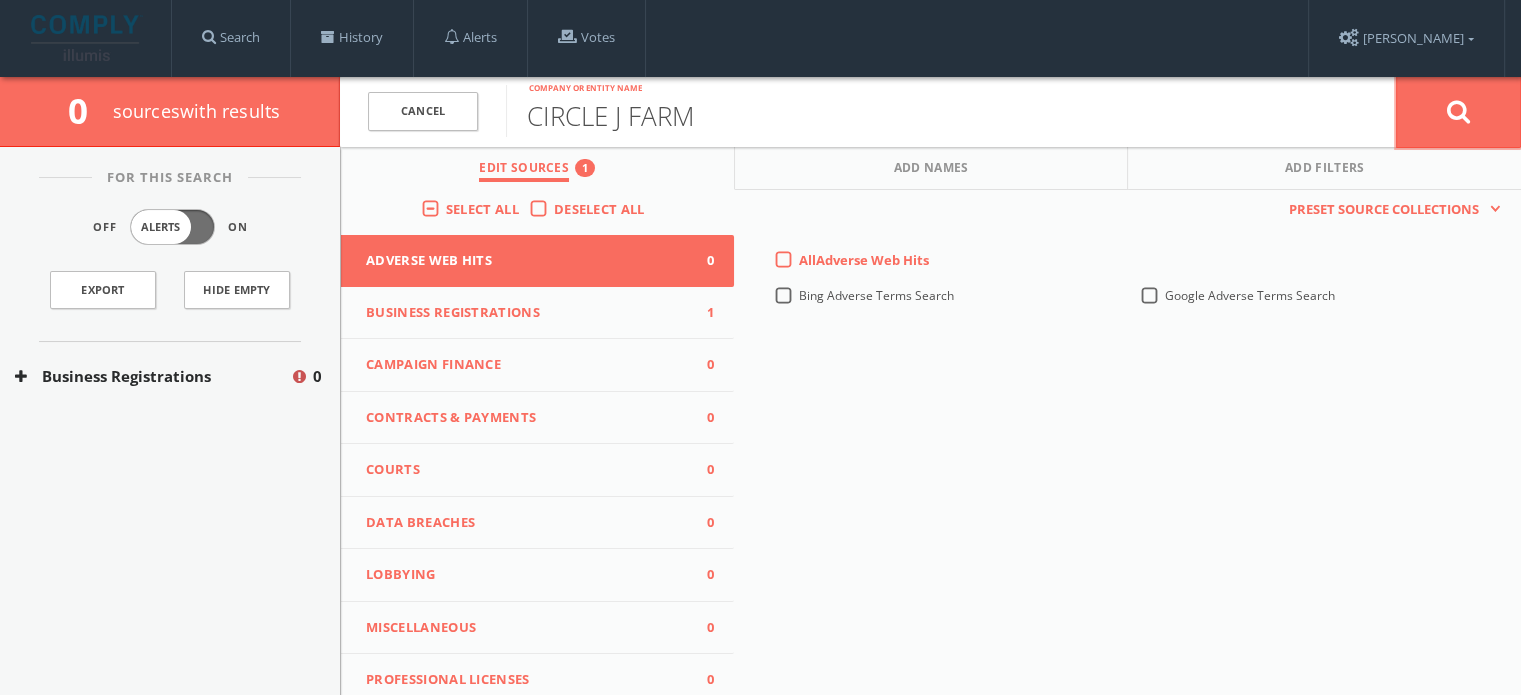 click at bounding box center [1459, 111] 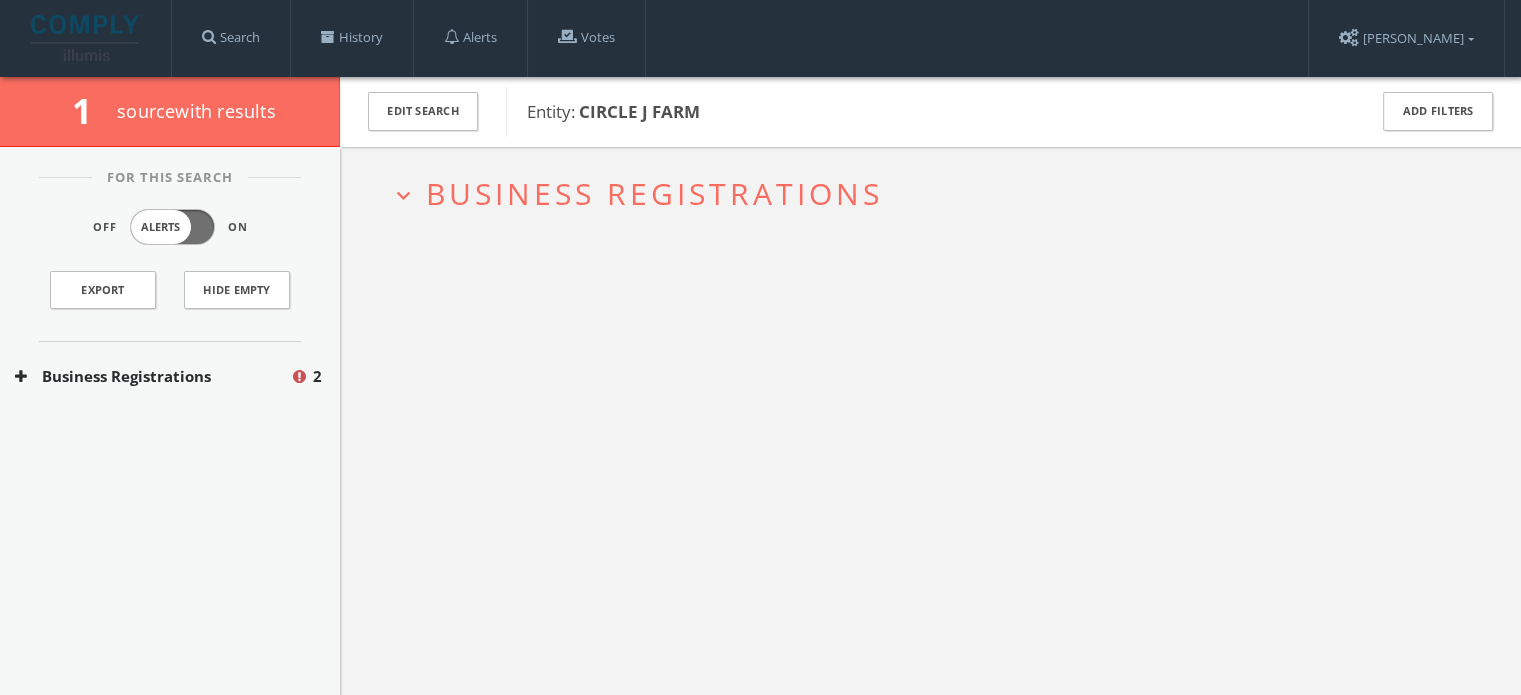 click on "Business Registrations" at bounding box center (654, 193) 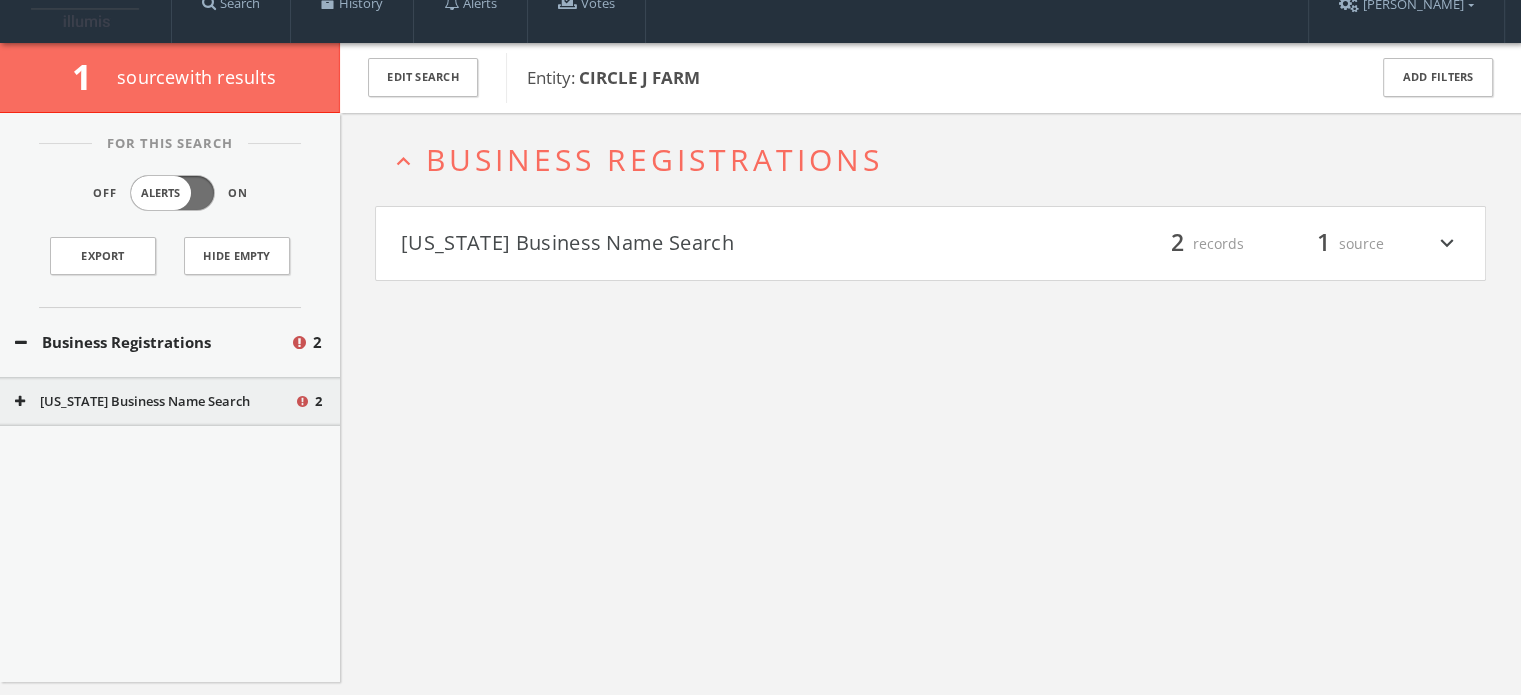 click on "Louisiana Business Name Search" at bounding box center [666, 244] 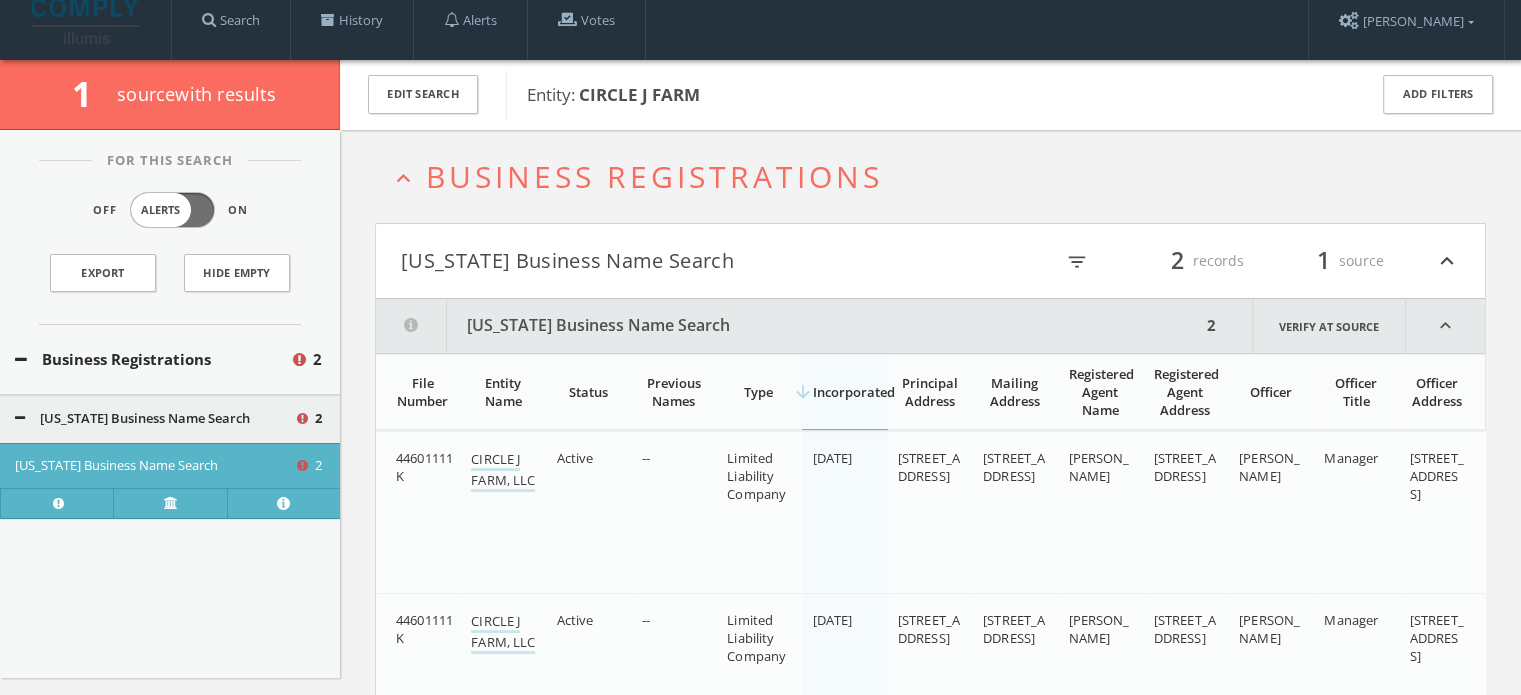 scroll, scrollTop: 0, scrollLeft: 0, axis: both 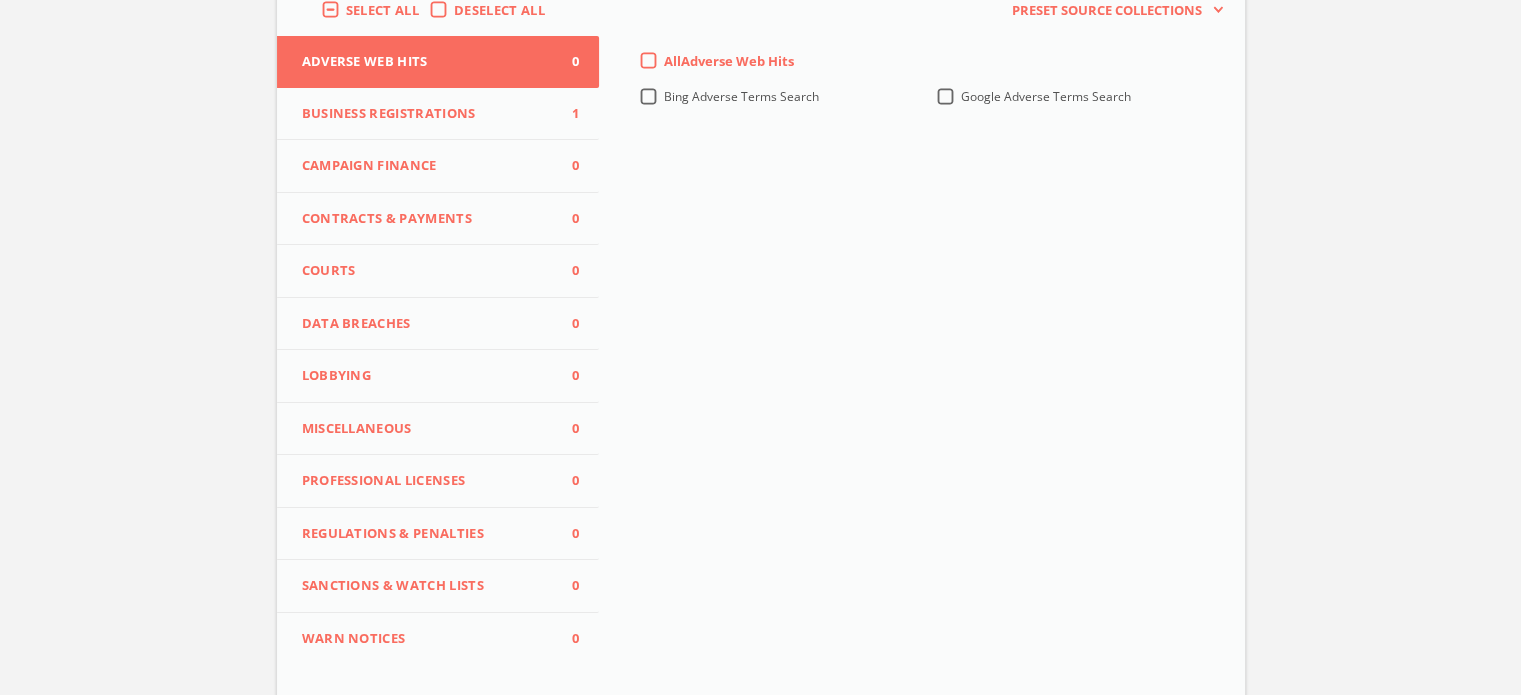 click on "Campaign Finance" at bounding box center (426, 166) 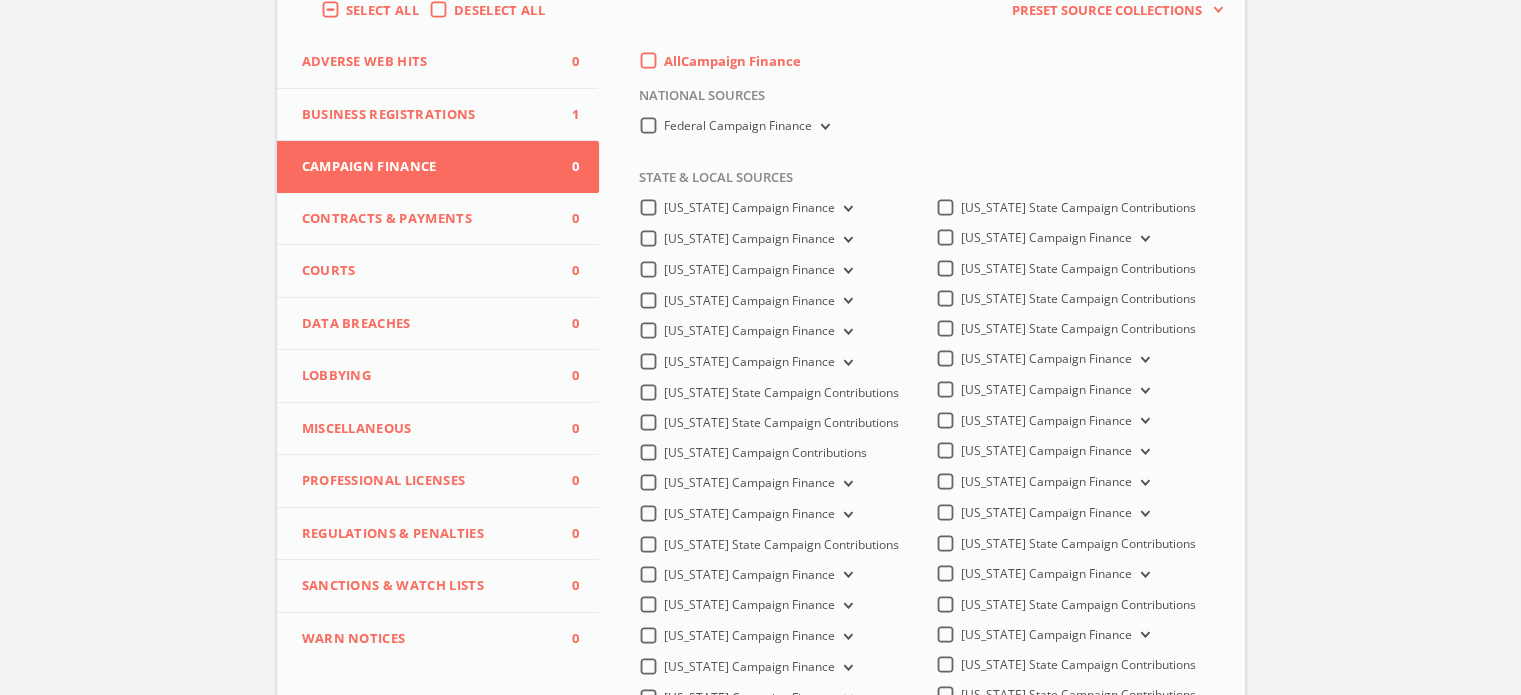 click on "Federal Campaign Finance" at bounding box center [823, 127] 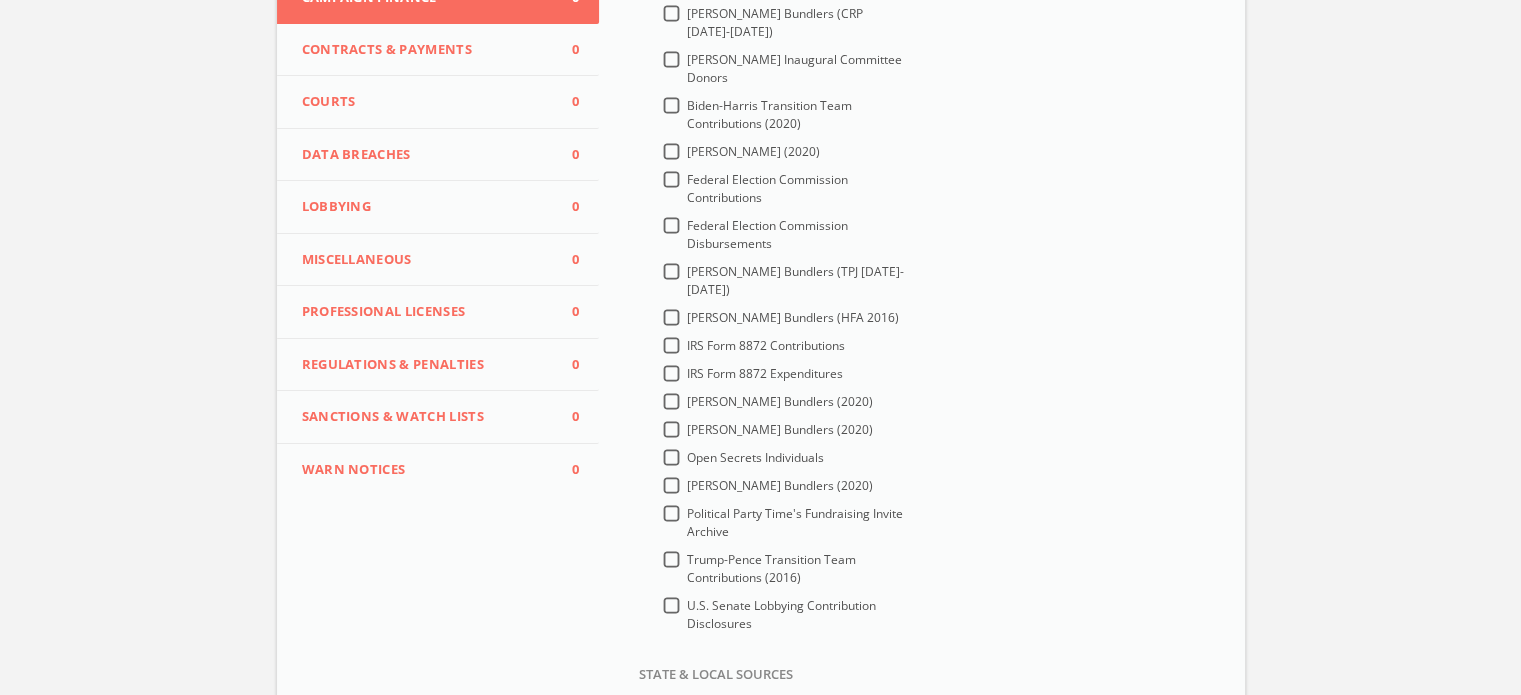 scroll, scrollTop: 500, scrollLeft: 0, axis: vertical 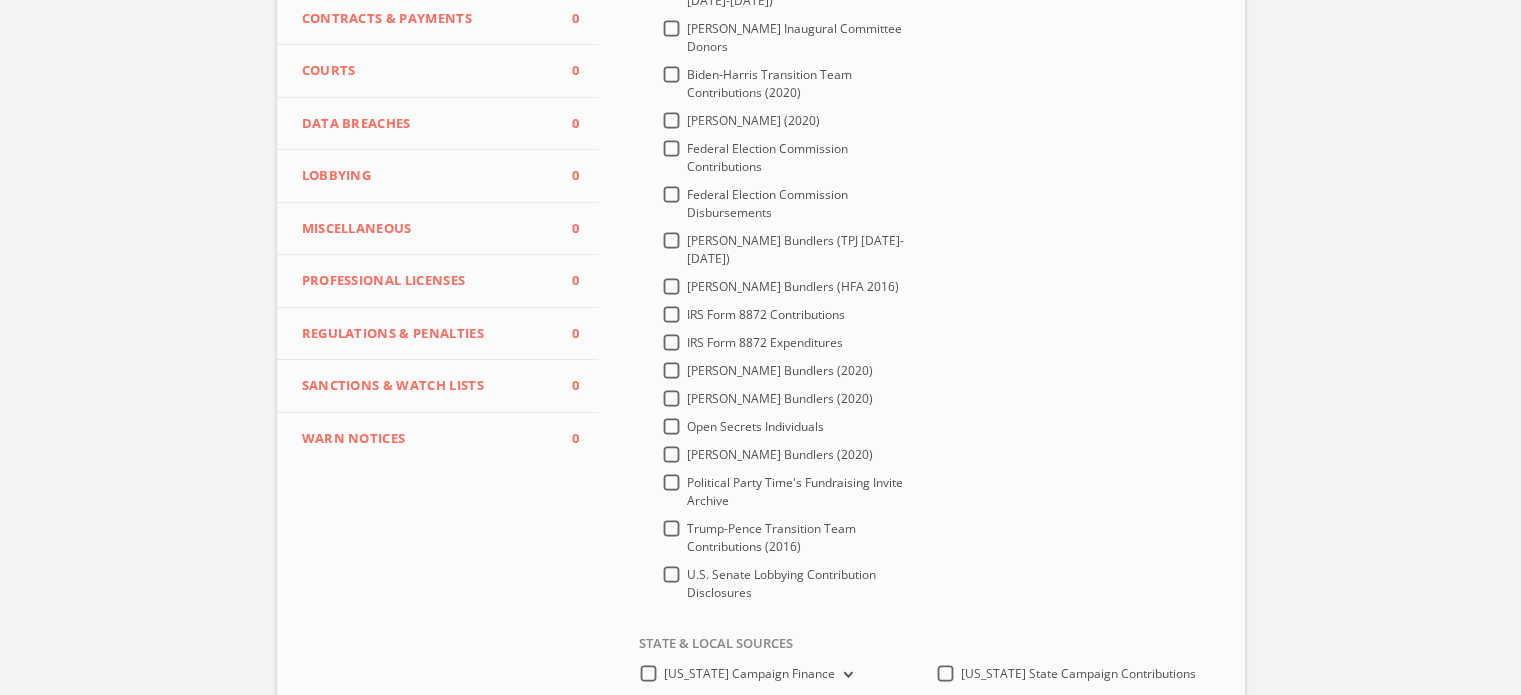 type 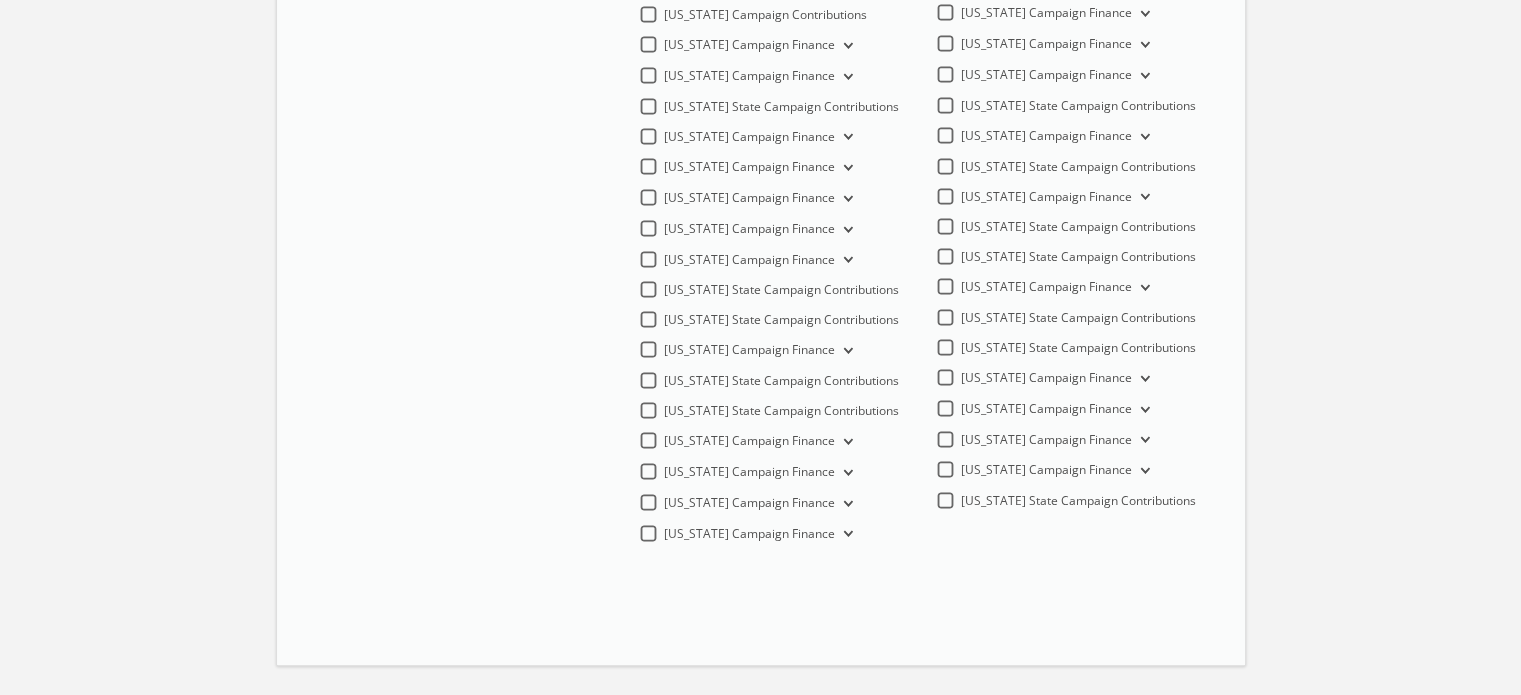 click on "Texas Campaign Finance" at bounding box center [1143, 288] 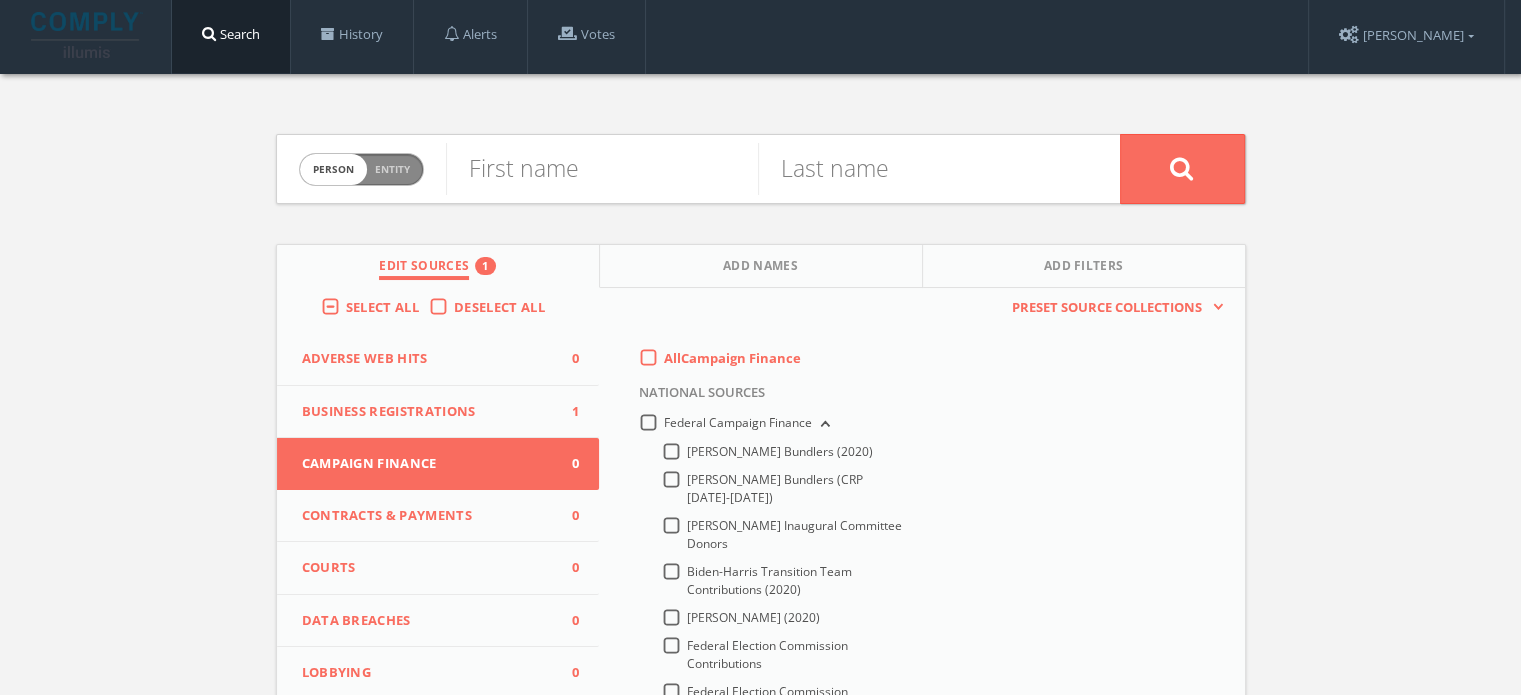 scroll, scrollTop: 0, scrollLeft: 0, axis: both 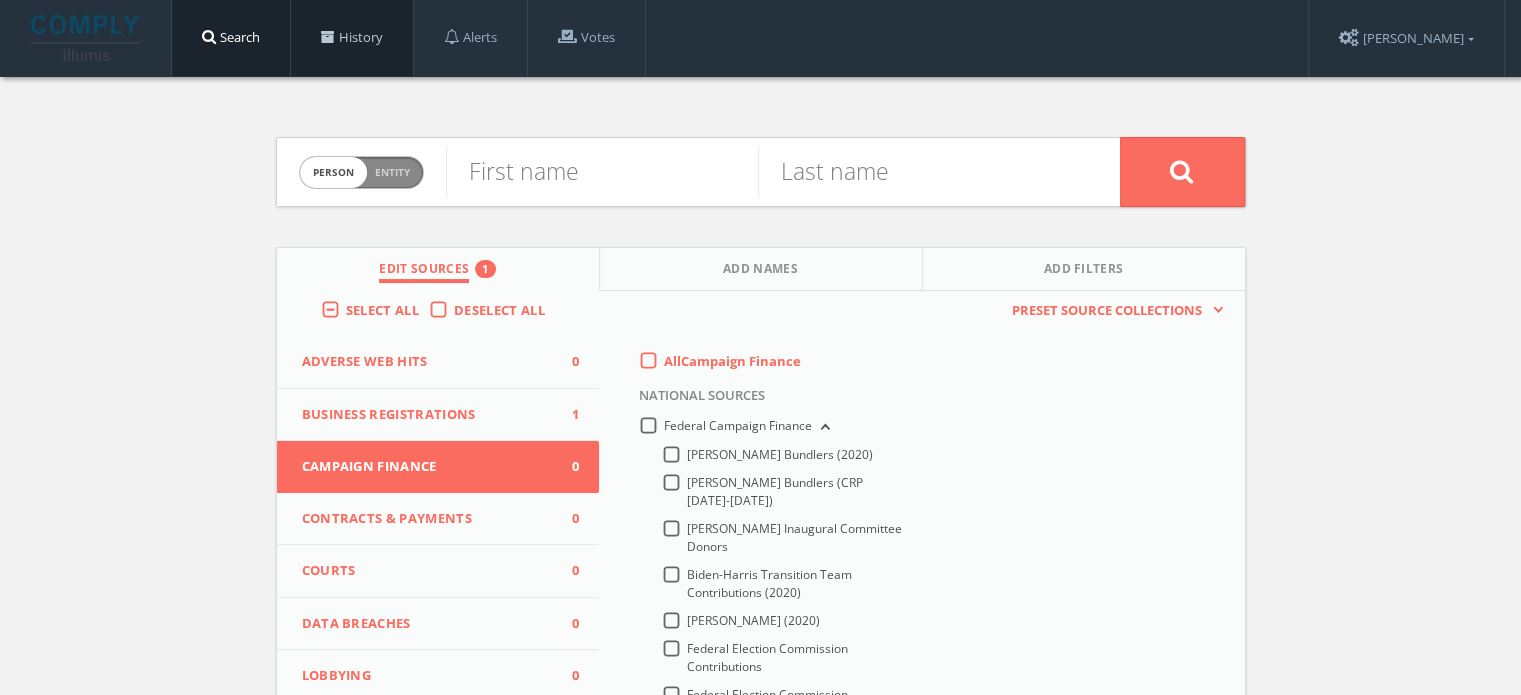 click on "History" at bounding box center (352, 38) 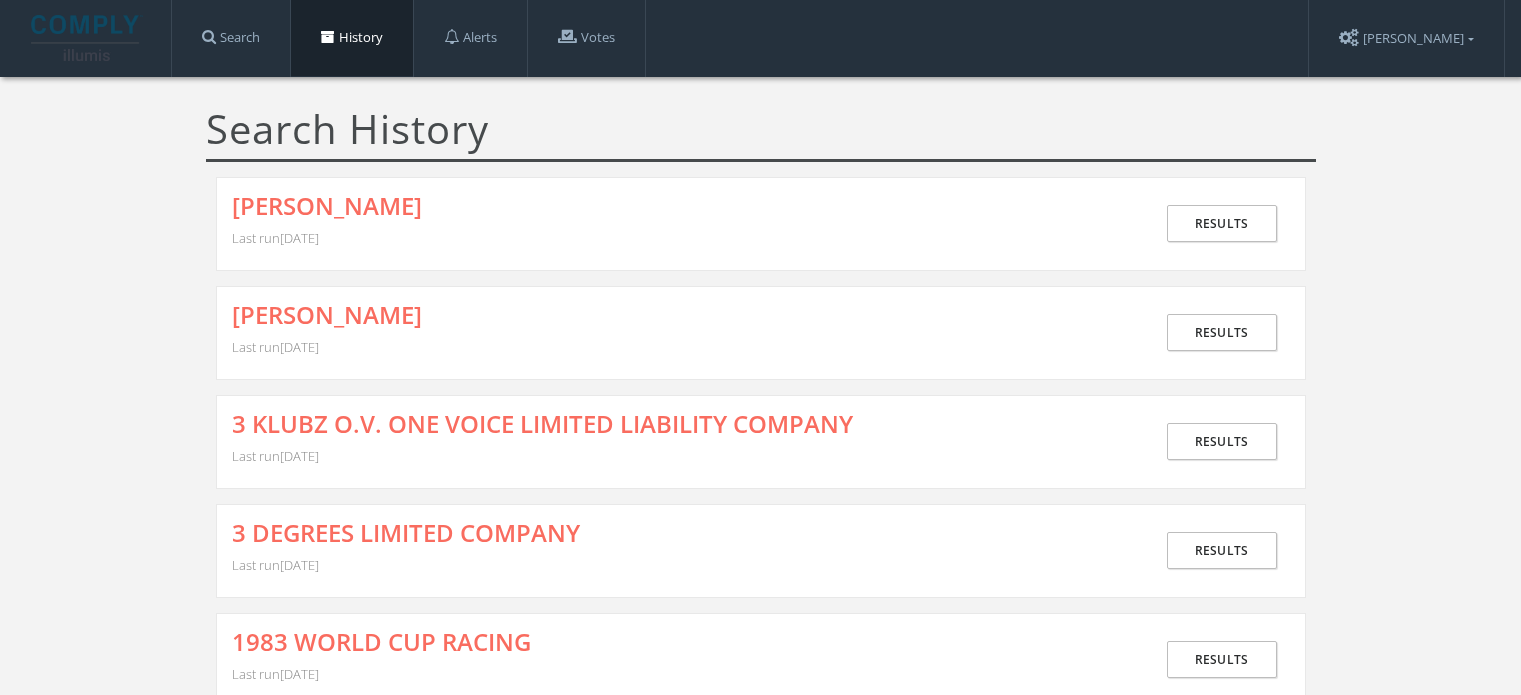 scroll, scrollTop: 0, scrollLeft: 0, axis: both 